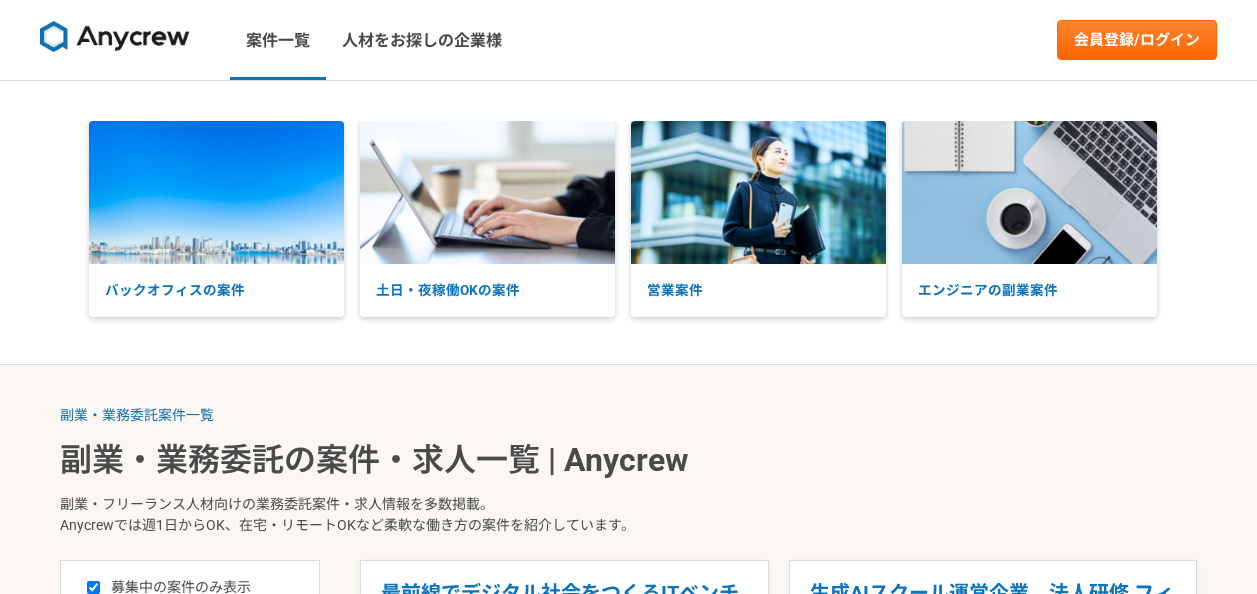 scroll, scrollTop: 400, scrollLeft: 0, axis: vertical 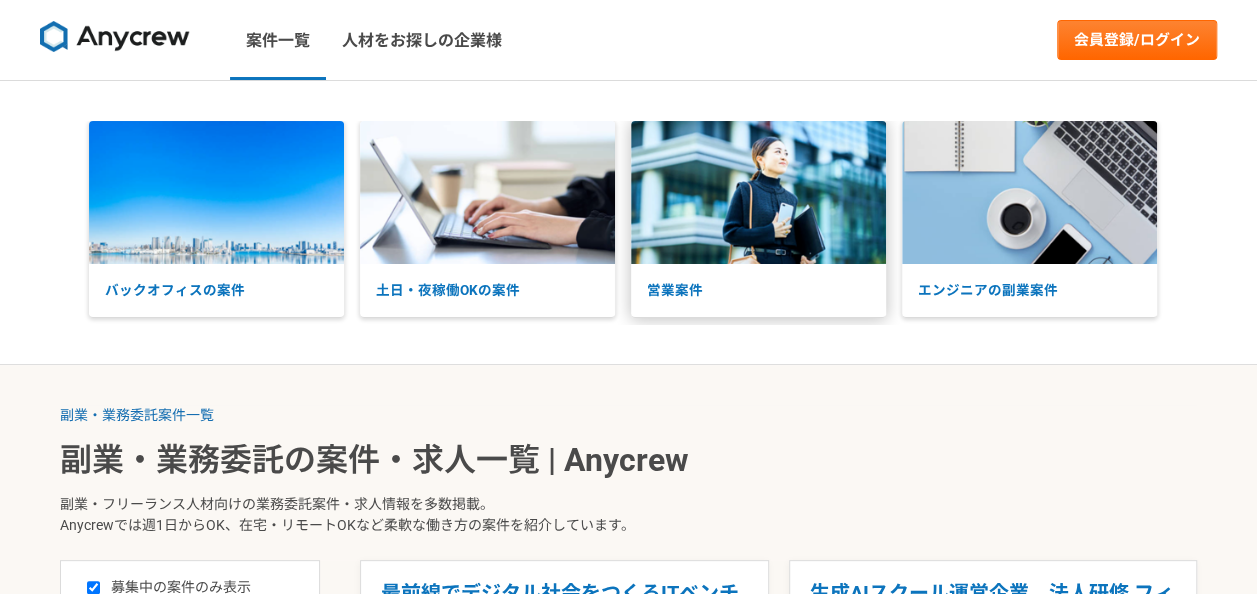 click at bounding box center (758, 192) 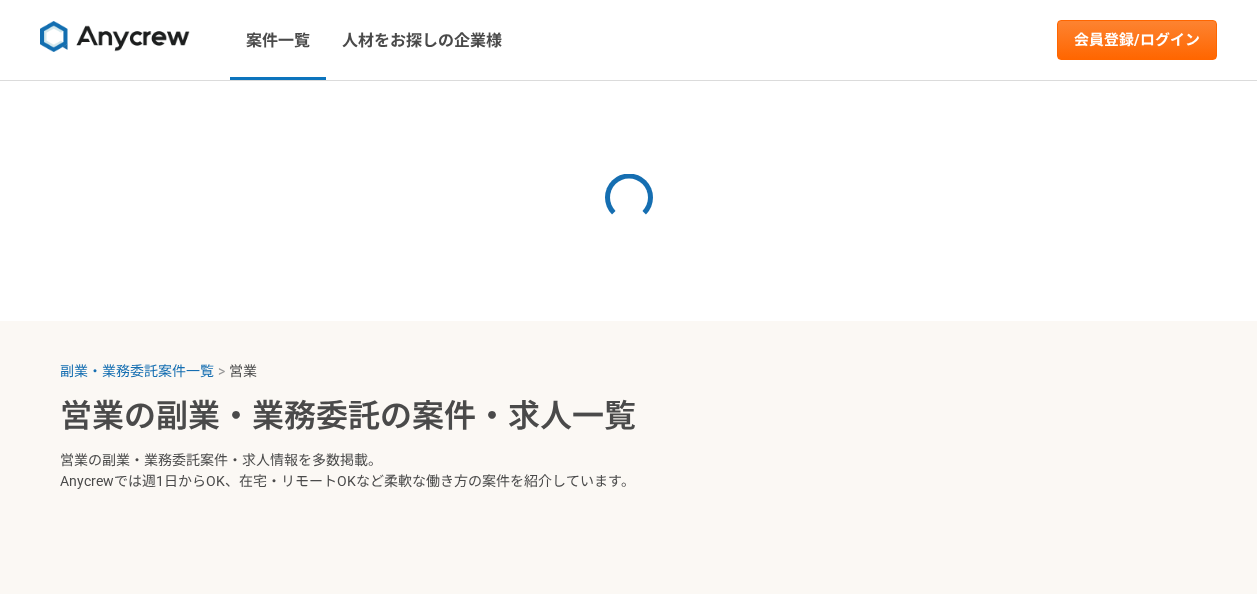 scroll, scrollTop: 0, scrollLeft: 0, axis: both 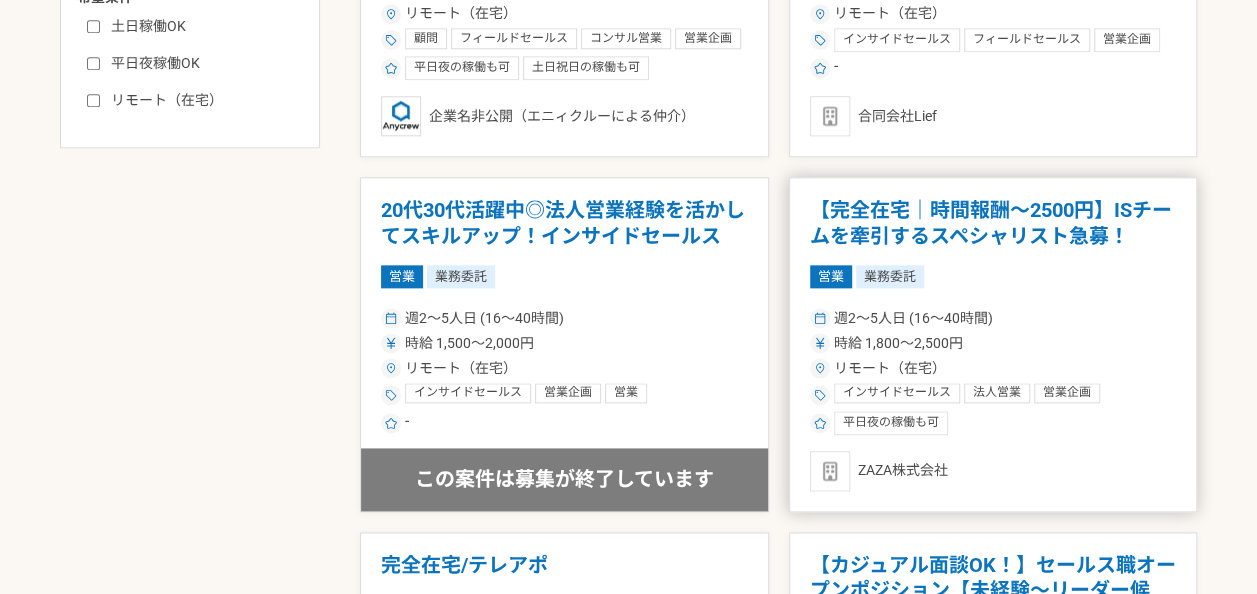 click on "【完全在宅｜時間報酬〜2500円】ISチームを牽引するスペシャリスト急募！" at bounding box center (993, 223) 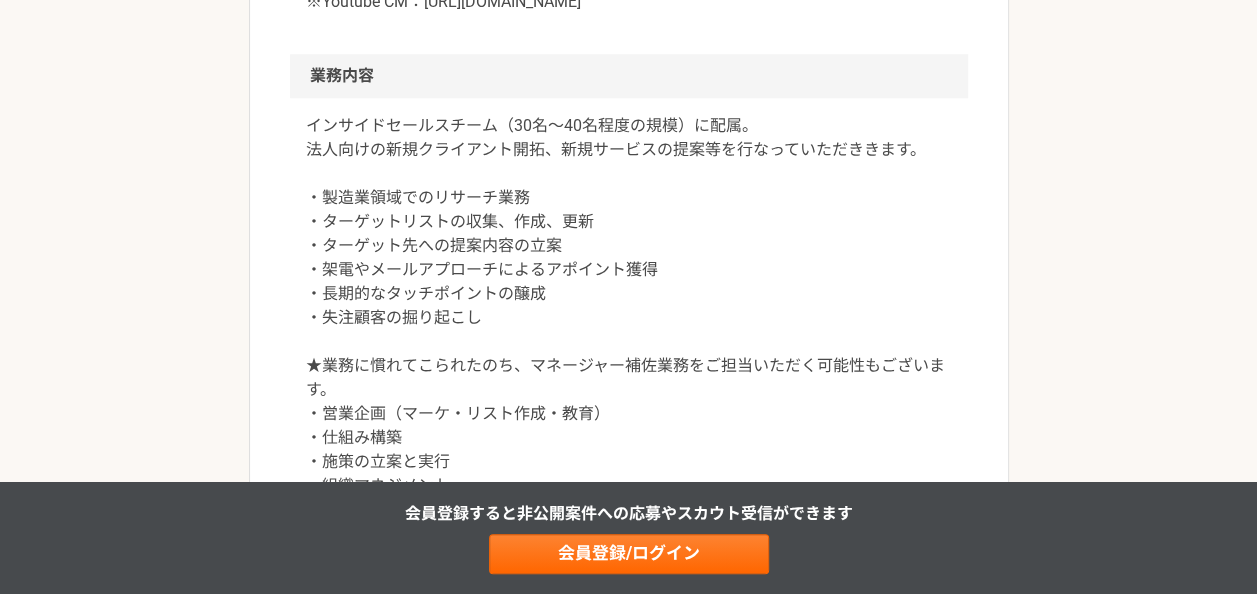 scroll, scrollTop: 922, scrollLeft: 0, axis: vertical 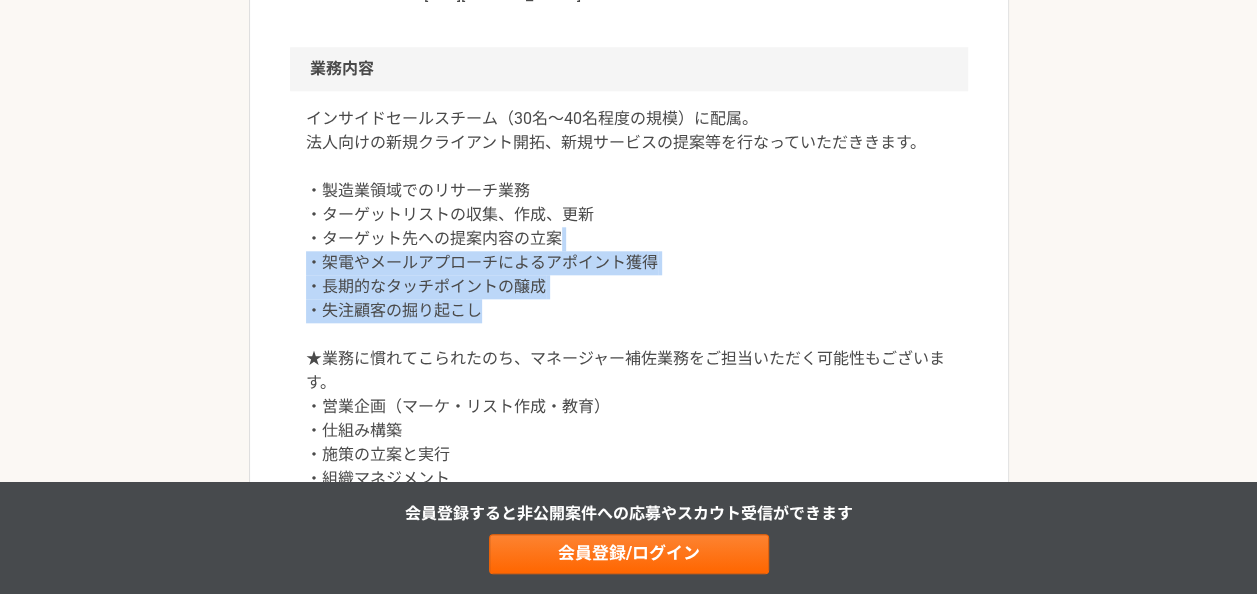 drag, startPoint x: 1039, startPoint y: 278, endPoint x: 1048, endPoint y: 221, distance: 57.706154 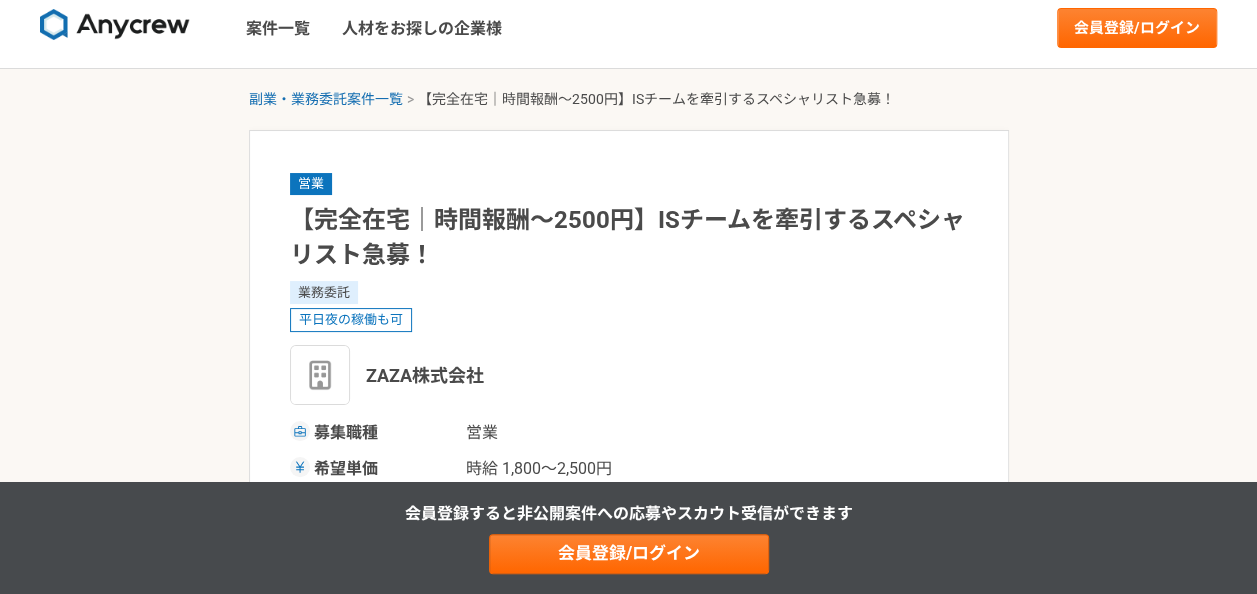 scroll, scrollTop: 0, scrollLeft: 0, axis: both 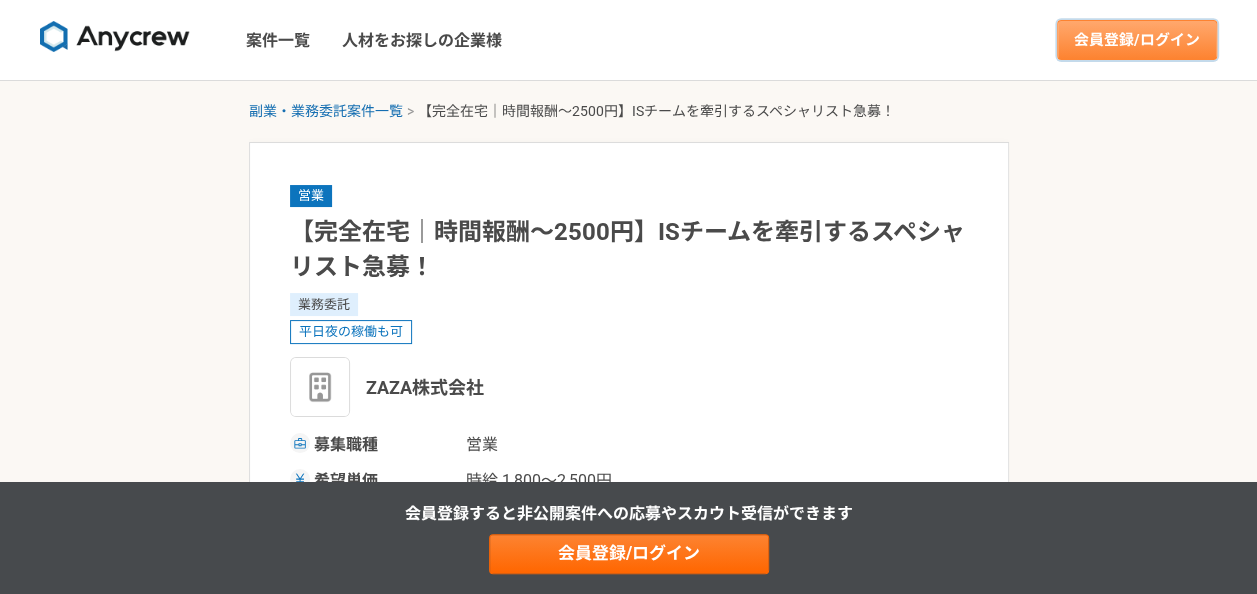 click on "会員登録/ログイン" at bounding box center [1137, 40] 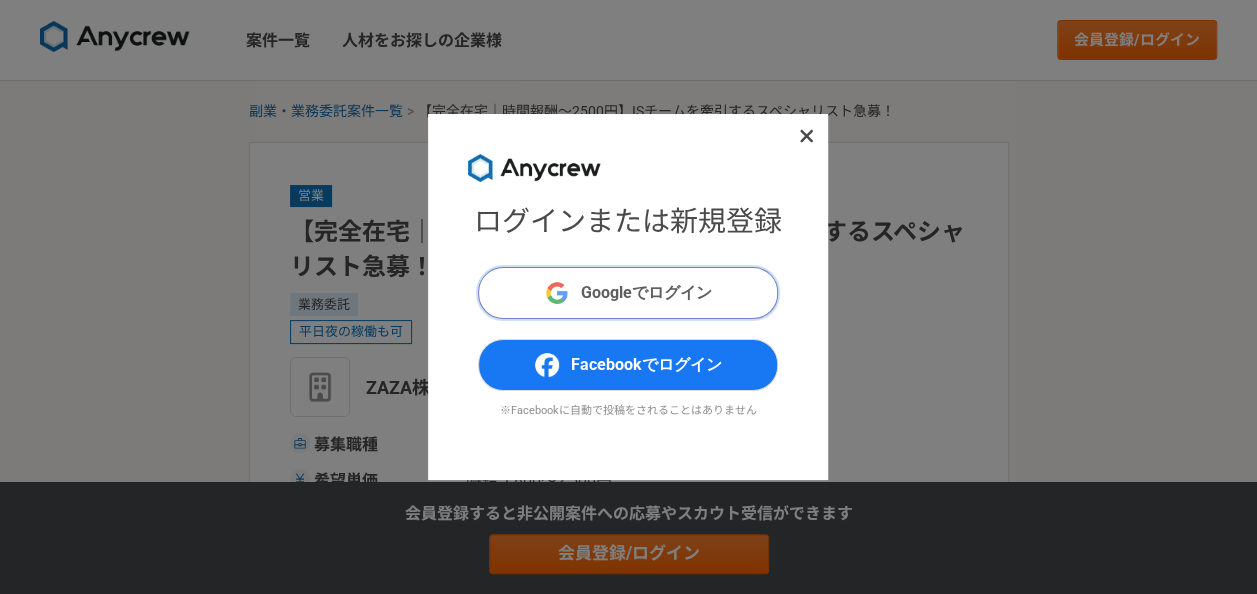 click on "Googleでログイン" at bounding box center [646, 293] 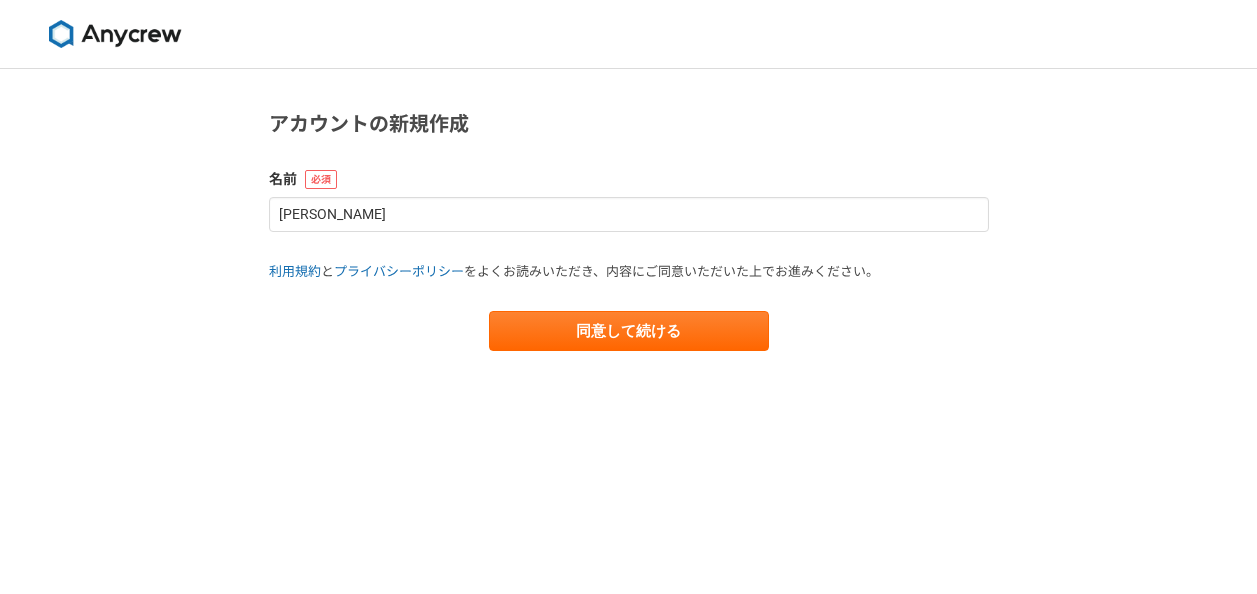 scroll, scrollTop: 0, scrollLeft: 0, axis: both 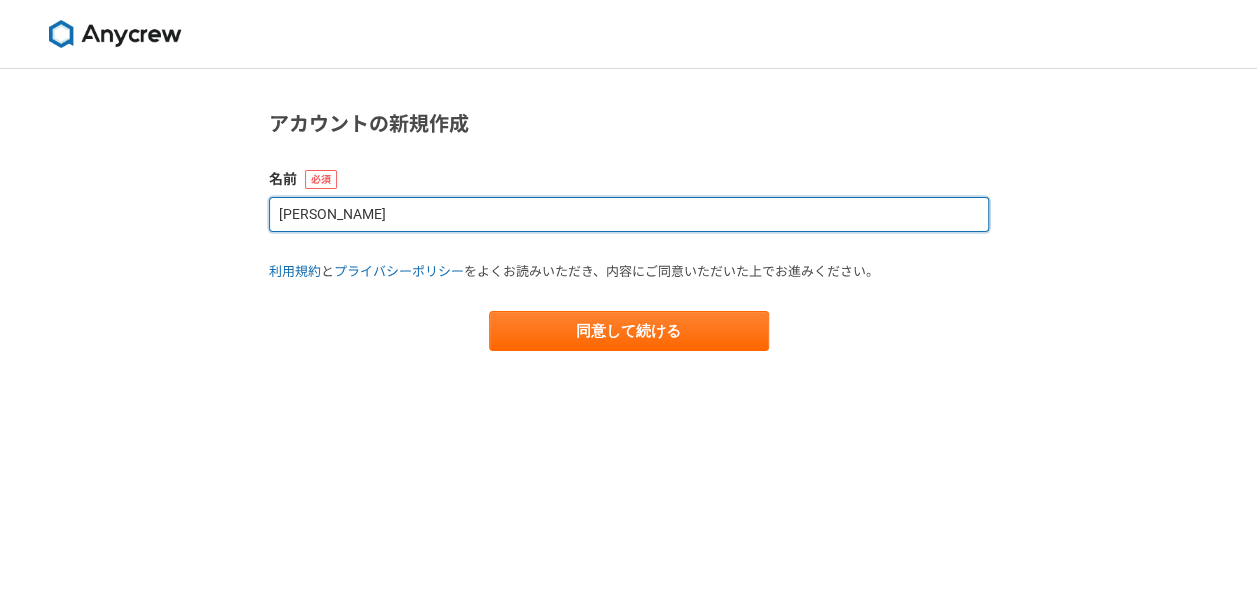 drag, startPoint x: 400, startPoint y: 209, endPoint x: 269, endPoint y: 205, distance: 131.06105 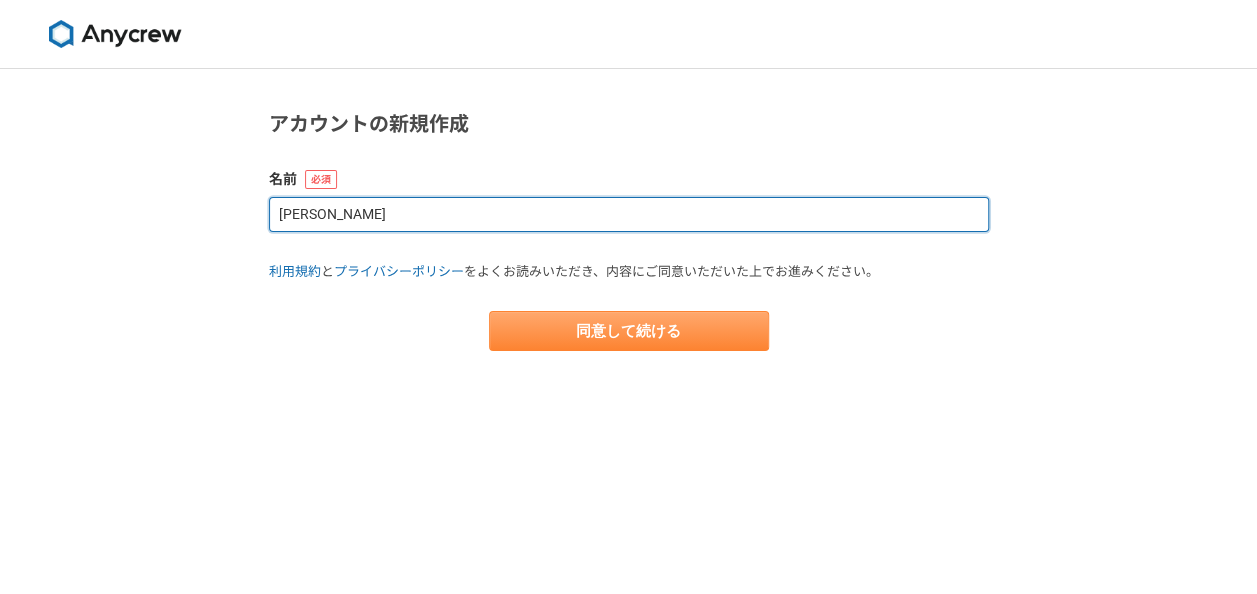 type on "根元貴広" 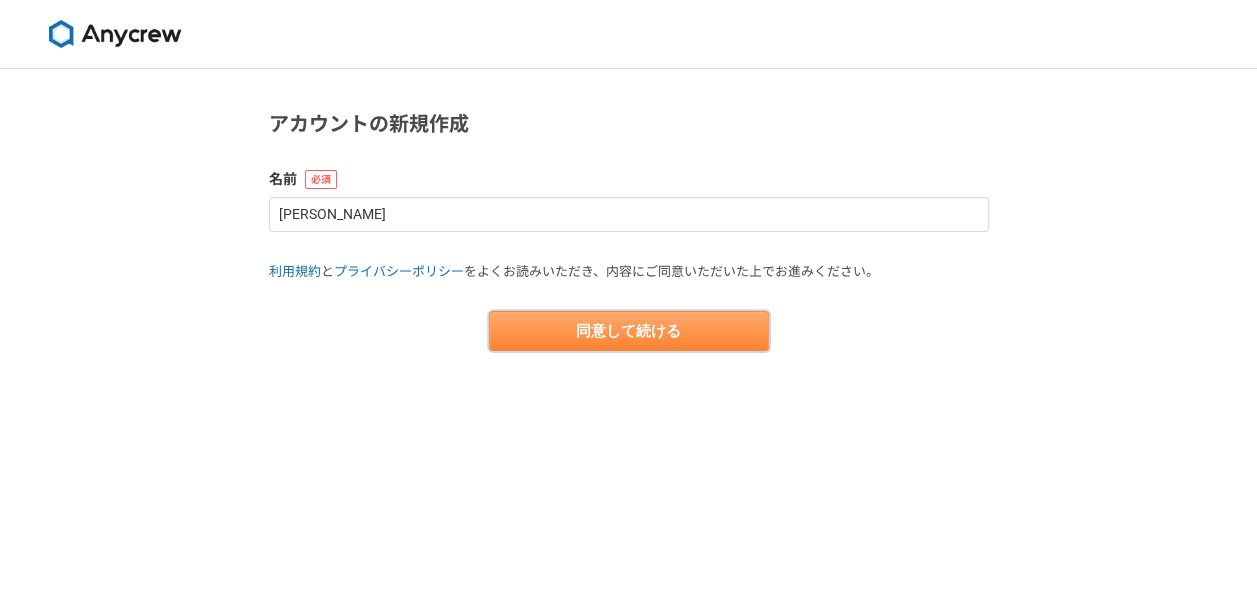 click on "同意して続ける" at bounding box center [629, 331] 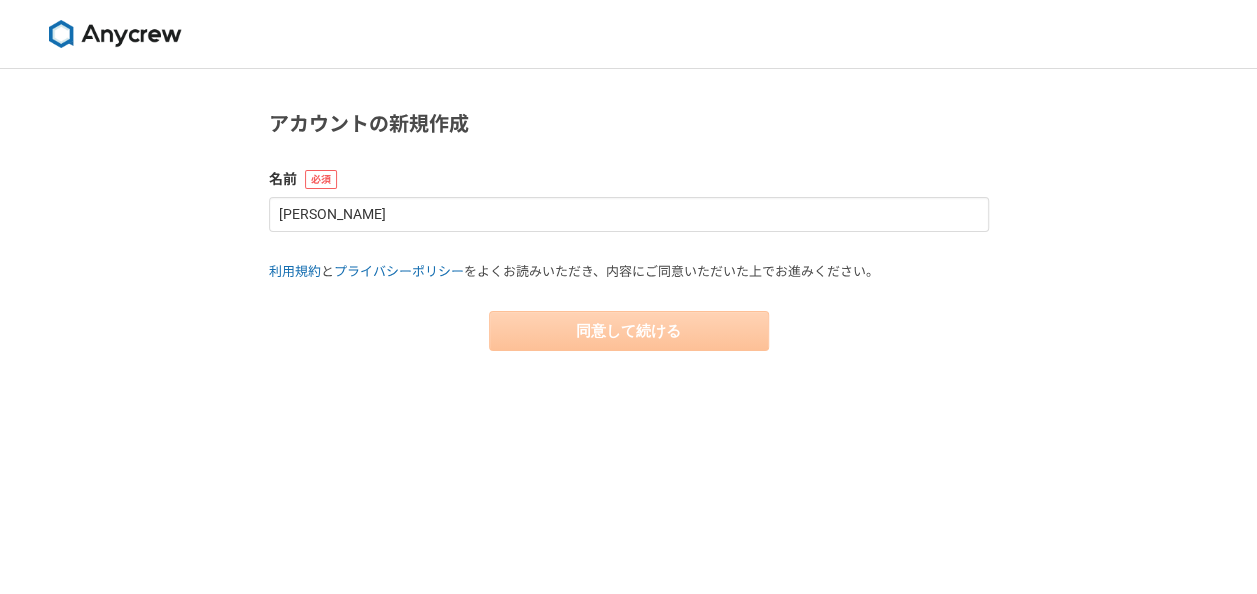 select on "13" 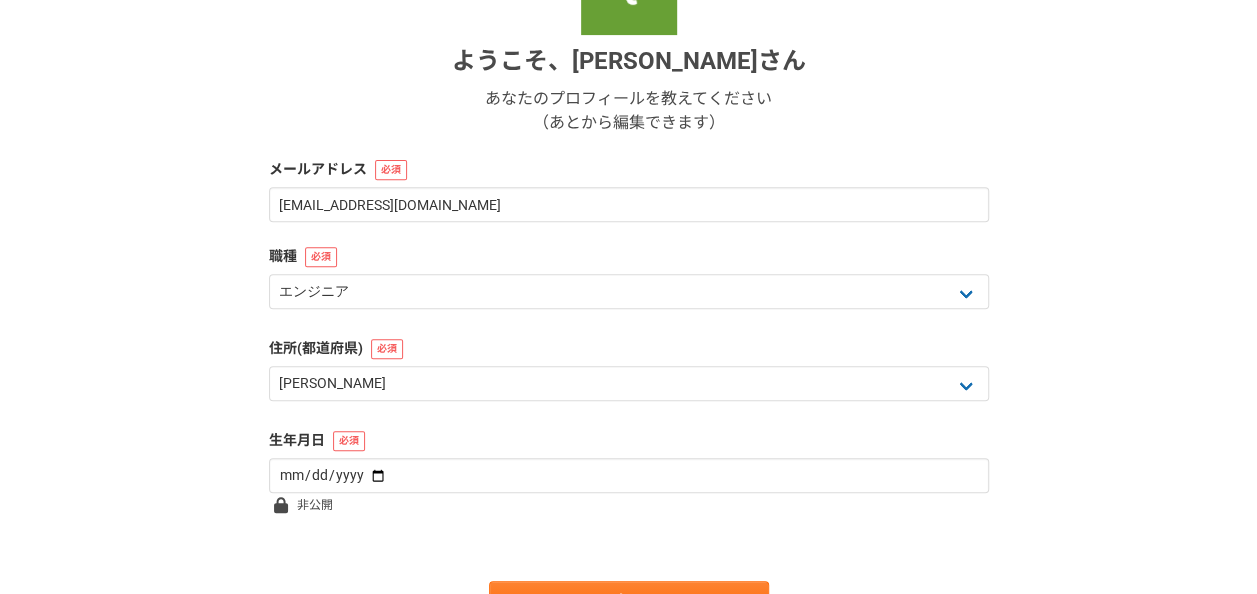 scroll, scrollTop: 300, scrollLeft: 0, axis: vertical 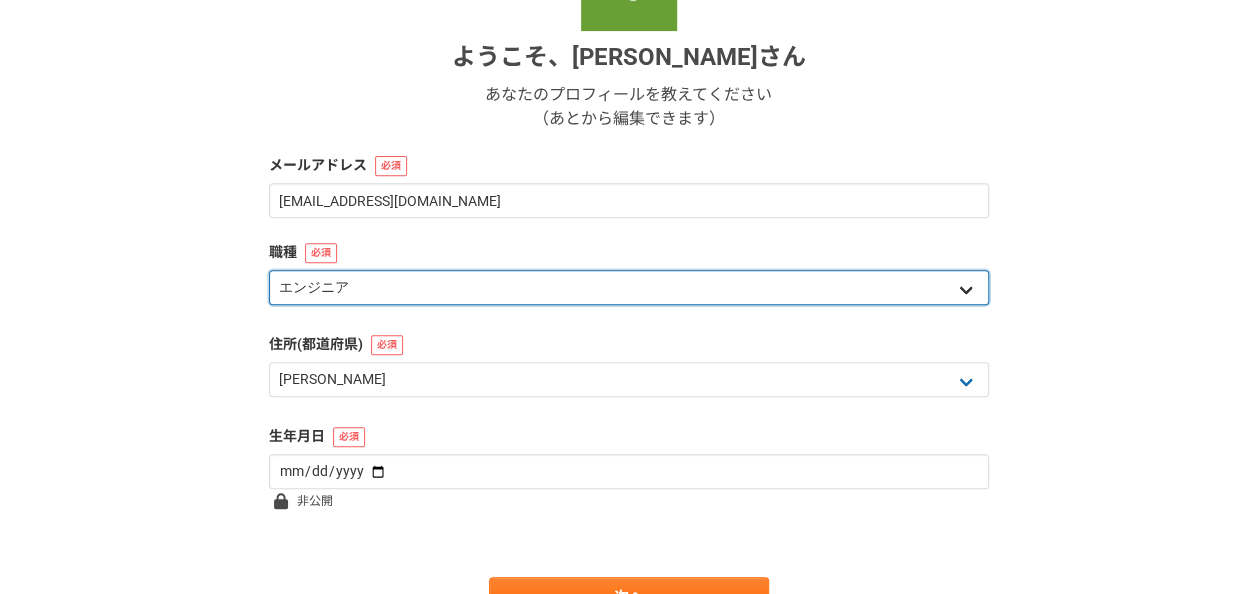 click on "エンジニア デザイナー ライター 営業 マーケティング 企画・事業開発 バックオフィス その他" at bounding box center [629, 287] 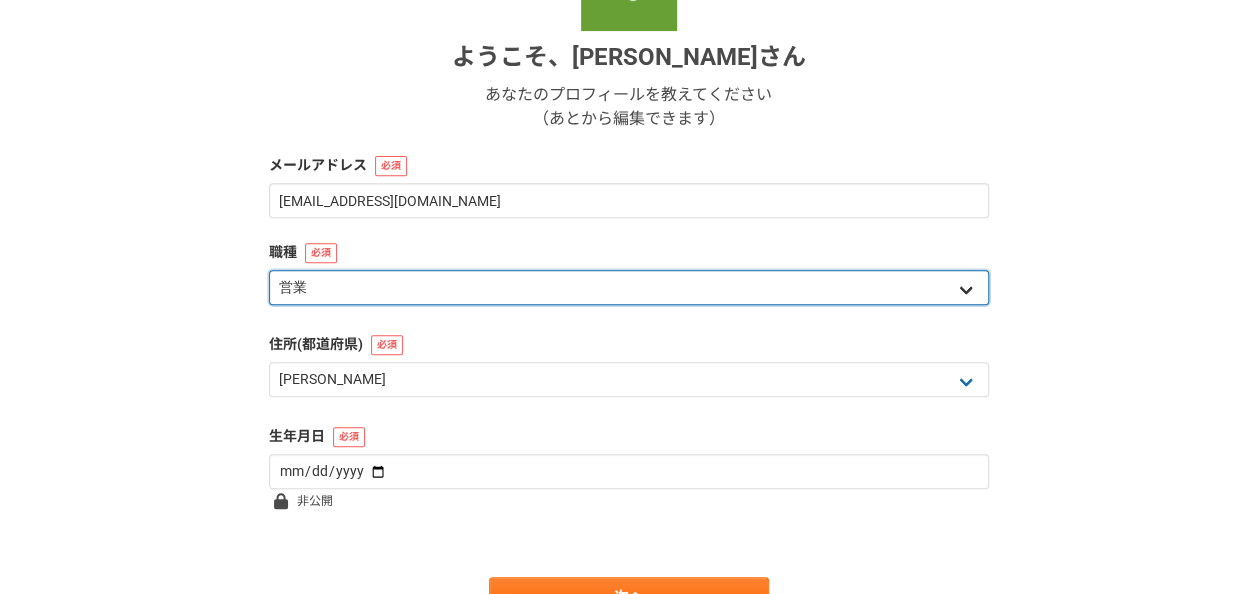 click on "エンジニア デザイナー ライター 営業 マーケティング 企画・事業開発 バックオフィス その他" at bounding box center [629, 287] 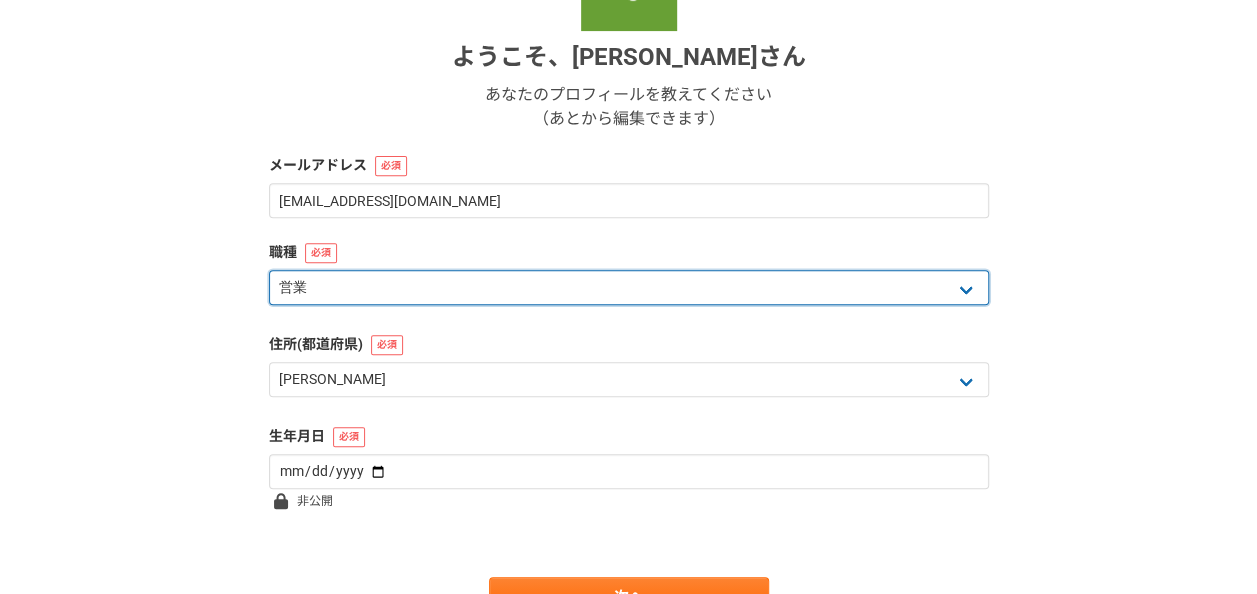 scroll, scrollTop: 402, scrollLeft: 0, axis: vertical 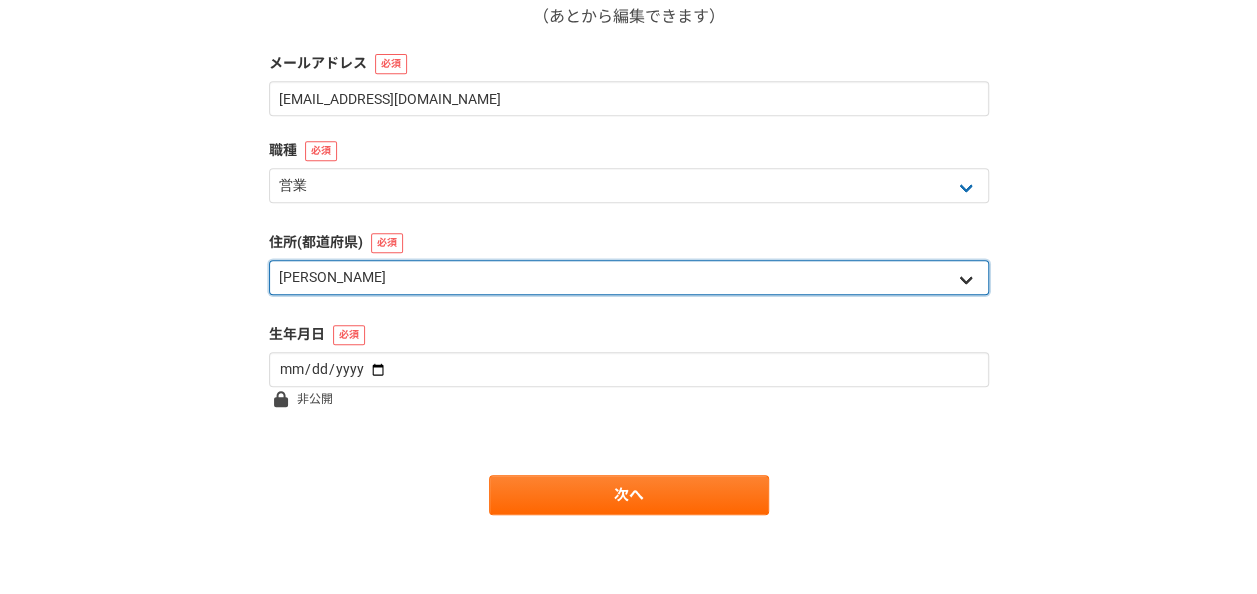 click on "北海道 青森県 岩手県 宮城県 秋田県 山形県 福島県 茨城県 栃木県 群馬県 埼玉県 千葉県 東京都 神奈川県 新潟県 富山県 石川県 福井県 山梨県 長野県 岐阜県 静岡県 愛知県 三重県 滋賀県 京都府 大阪府 兵庫県 奈良県 和歌山県 鳥取県 島根県 岡山県 広島県 山口県 徳島県 香川県 愛媛県 高知県 福岡県 佐賀県 長崎県 熊本県 大分県 宮崎県 鹿児島県 沖縄県 海外" at bounding box center [629, 277] 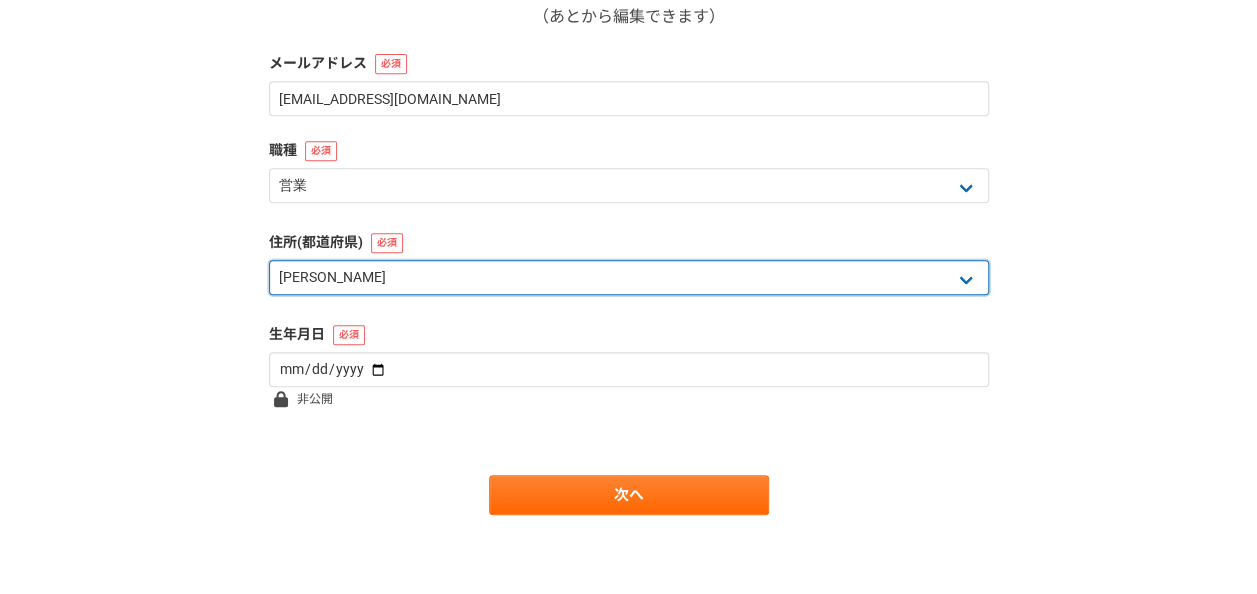 select on "11" 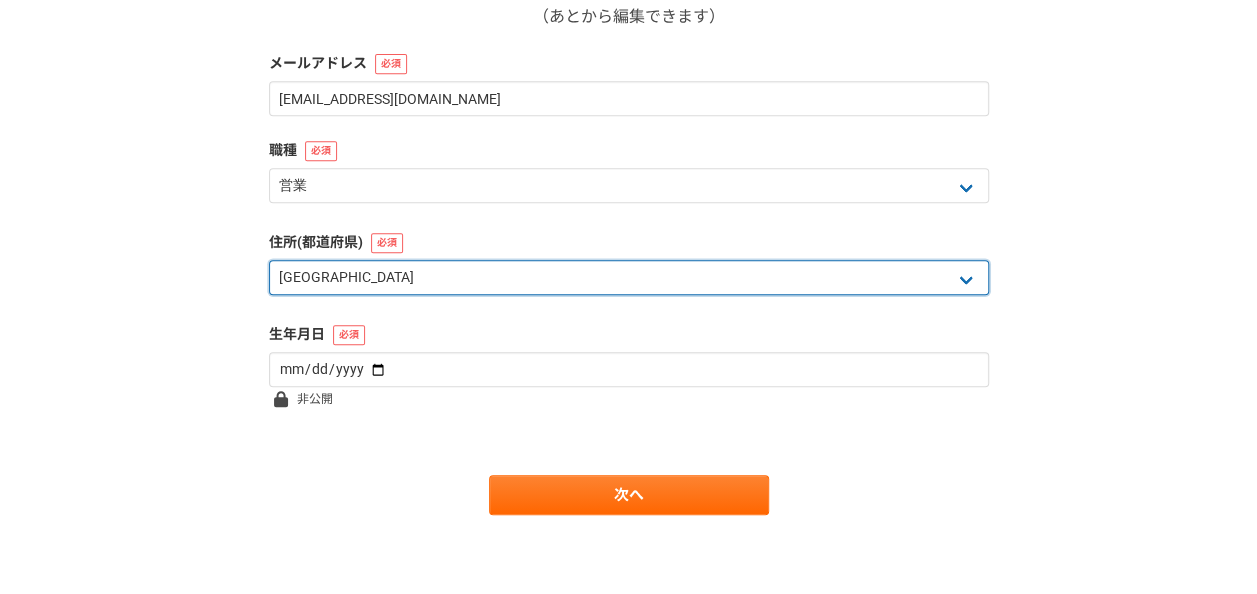 click on "北海道 青森県 岩手県 宮城県 秋田県 山形県 福島県 茨城県 栃木県 群馬県 埼玉県 千葉県 東京都 神奈川県 新潟県 富山県 石川県 福井県 山梨県 長野県 岐阜県 静岡県 愛知県 三重県 滋賀県 京都府 大阪府 兵庫県 奈良県 和歌山県 鳥取県 島根県 岡山県 広島県 山口県 徳島県 香川県 愛媛県 高知県 福岡県 佐賀県 長崎県 熊本県 大分県 宮崎県 鹿児島県 沖縄県 海外" at bounding box center (629, 277) 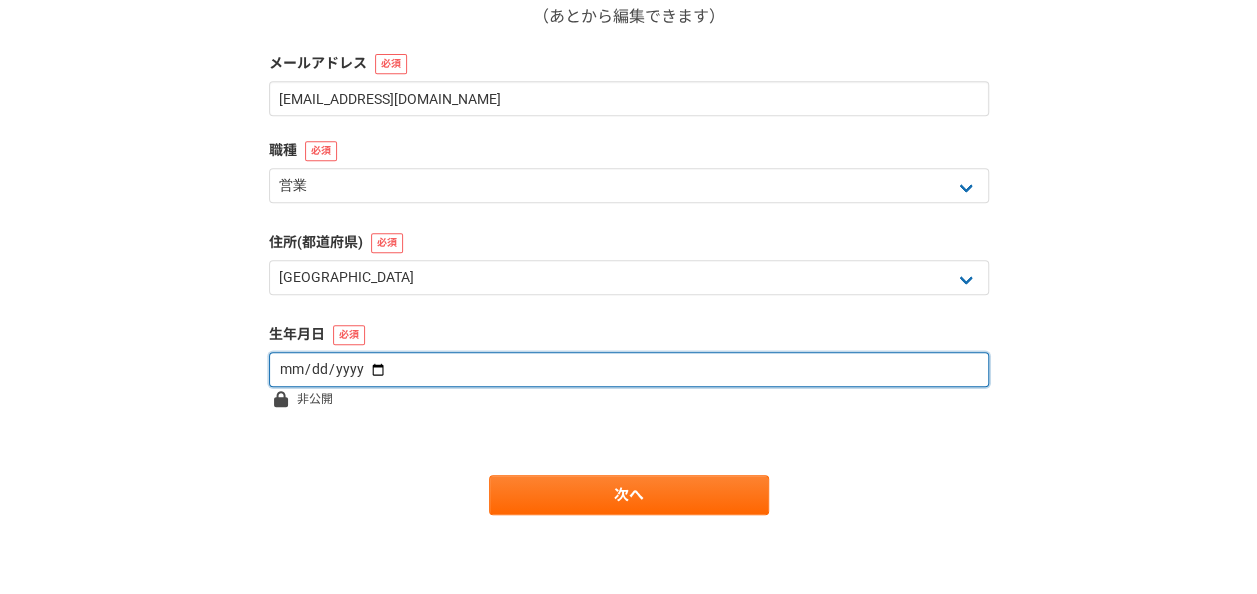 click at bounding box center [629, 369] 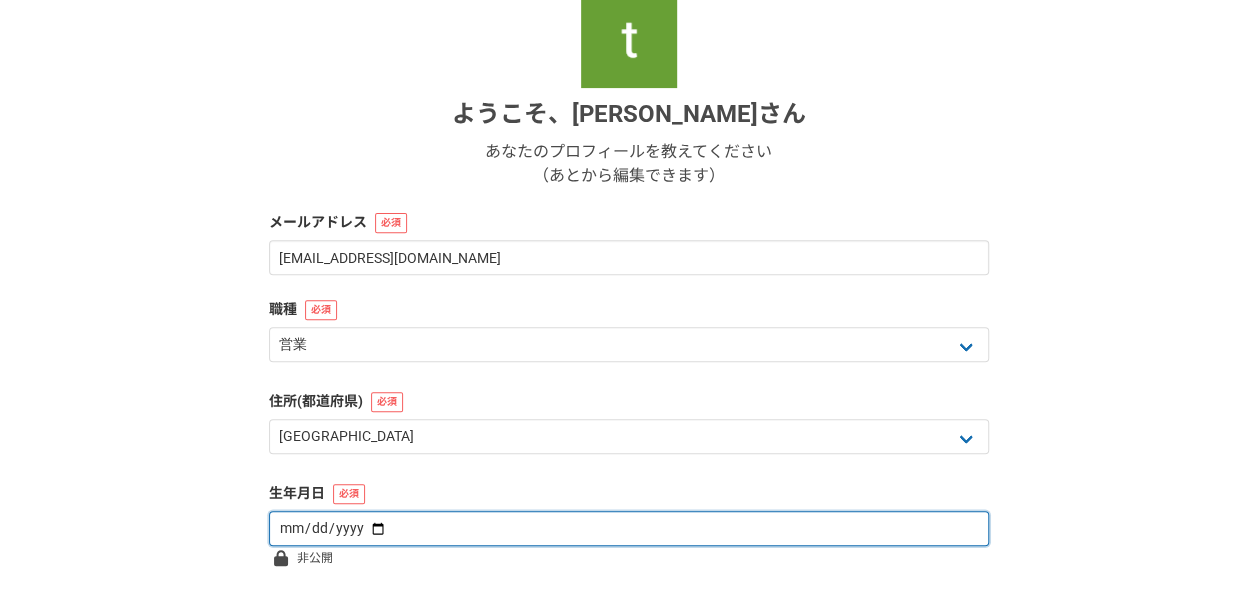 scroll, scrollTop: 402, scrollLeft: 0, axis: vertical 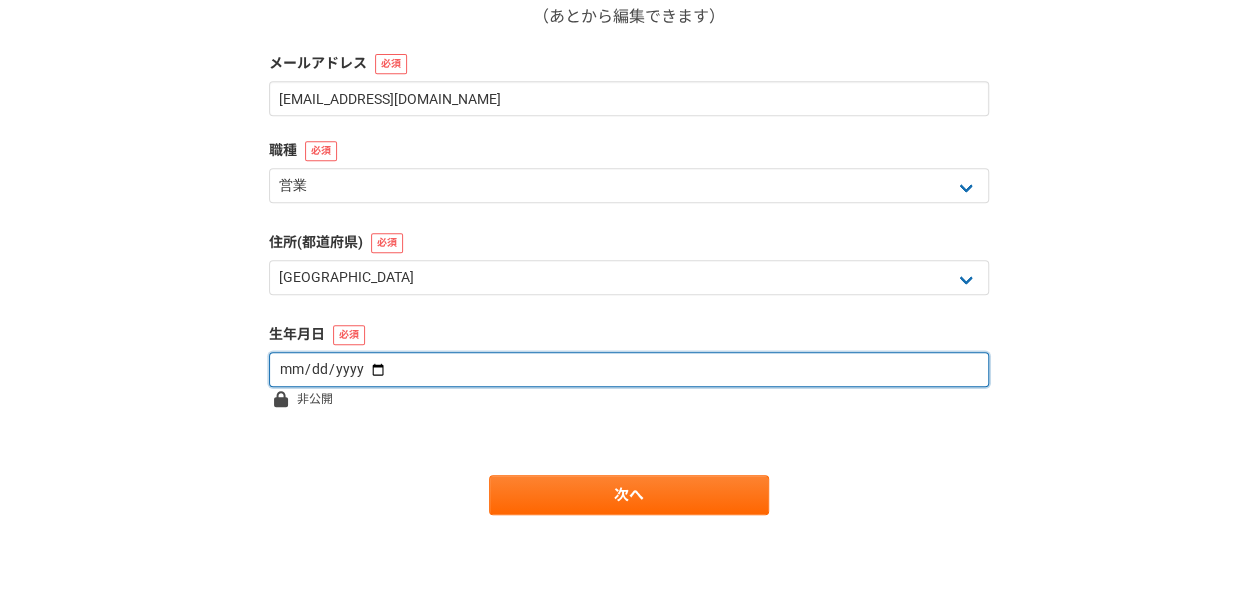 click at bounding box center [629, 369] 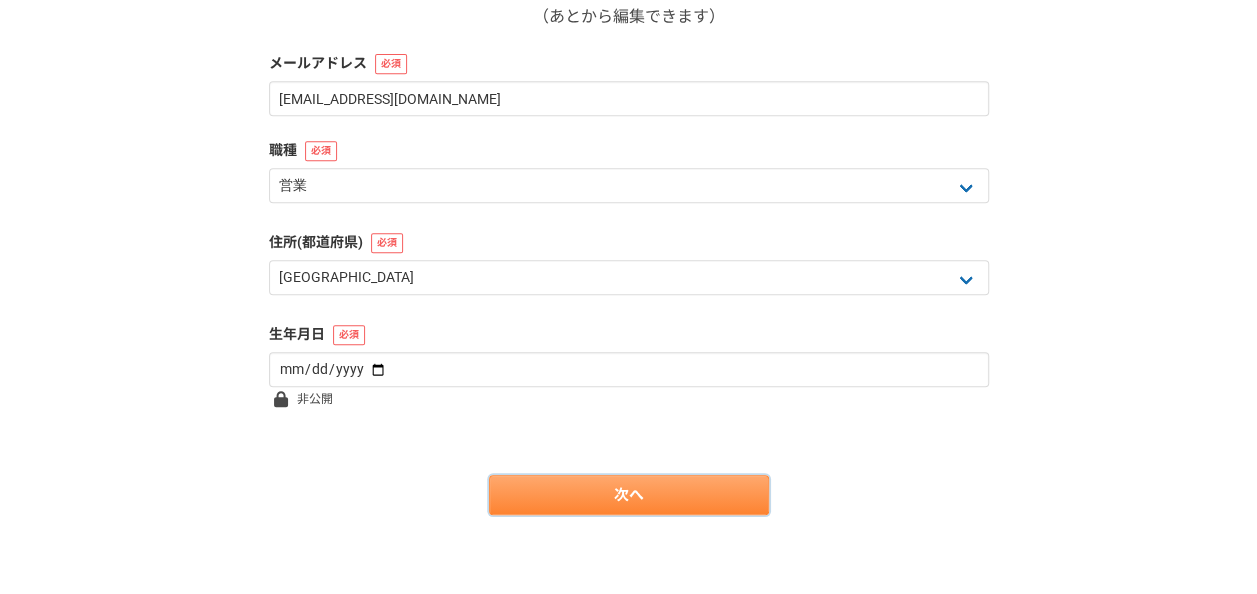 click on "次へ" at bounding box center (629, 495) 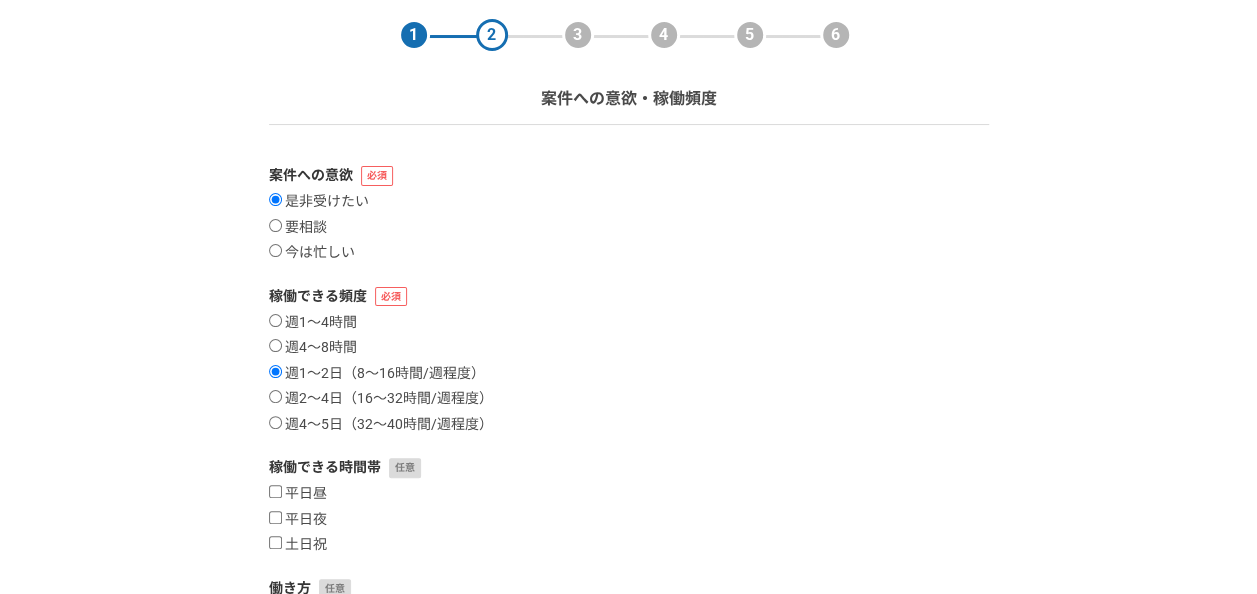 scroll, scrollTop: 100, scrollLeft: 0, axis: vertical 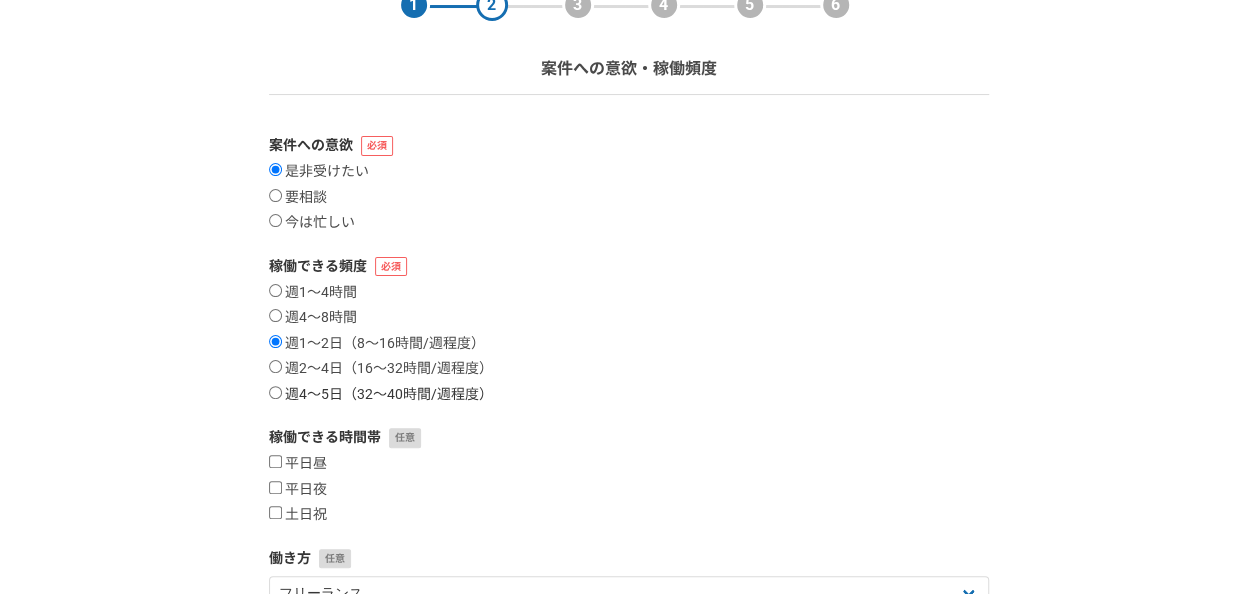 click on "週4〜5日（32〜40時間/週程度）" at bounding box center (275, 392) 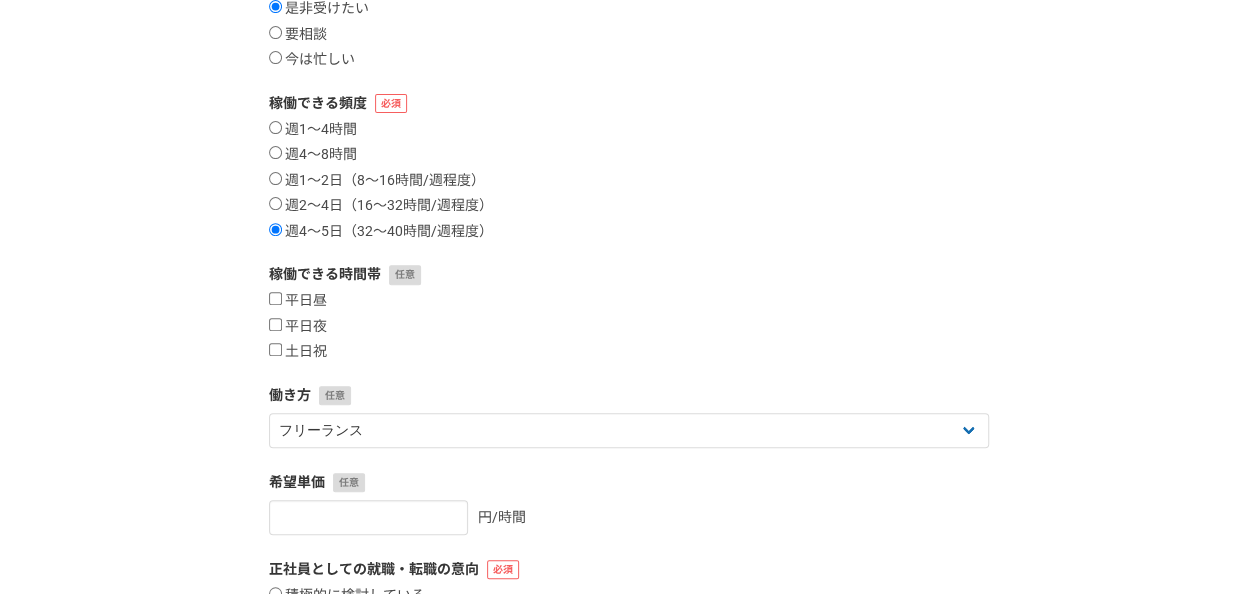 scroll, scrollTop: 300, scrollLeft: 0, axis: vertical 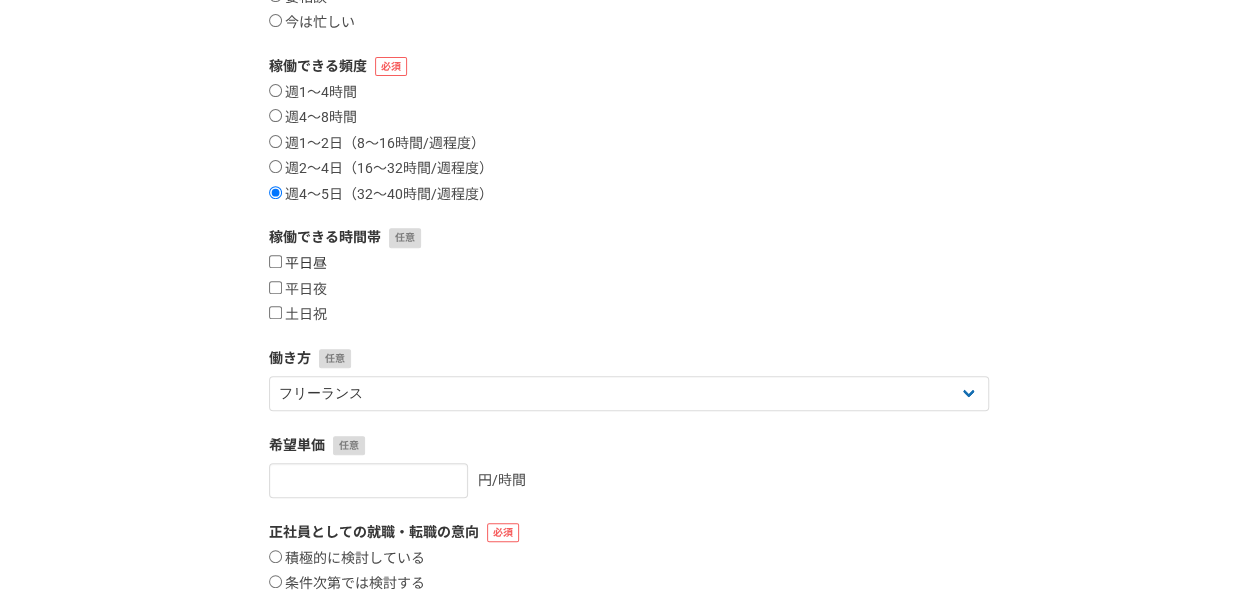 click on "平日昼" at bounding box center [275, 261] 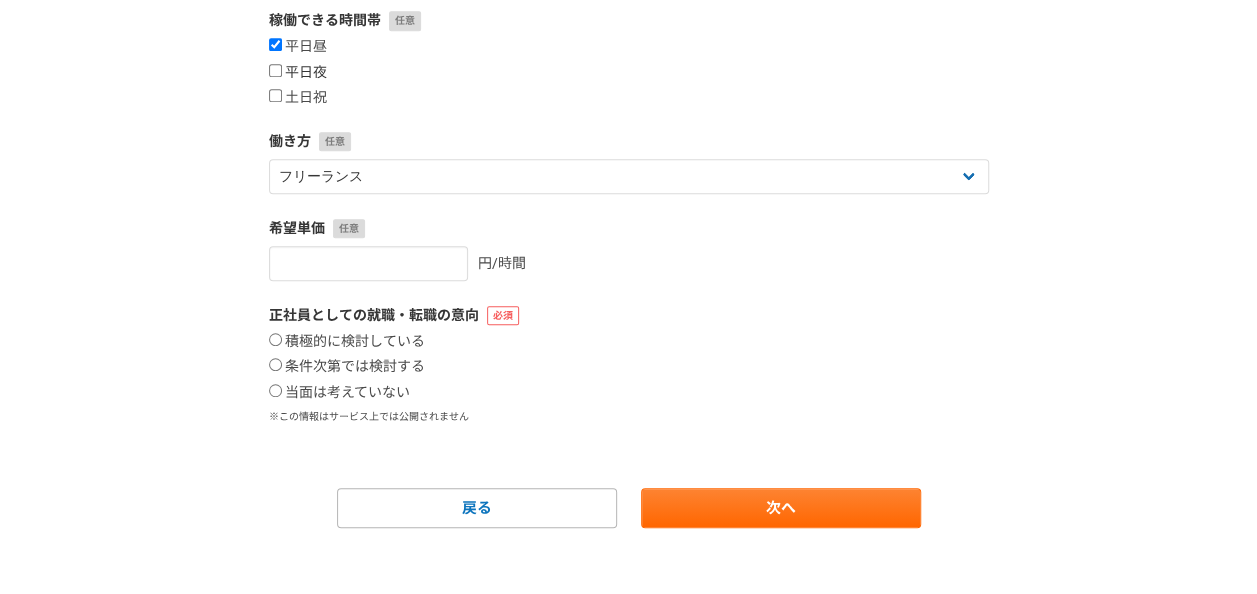 scroll, scrollTop: 530, scrollLeft: 0, axis: vertical 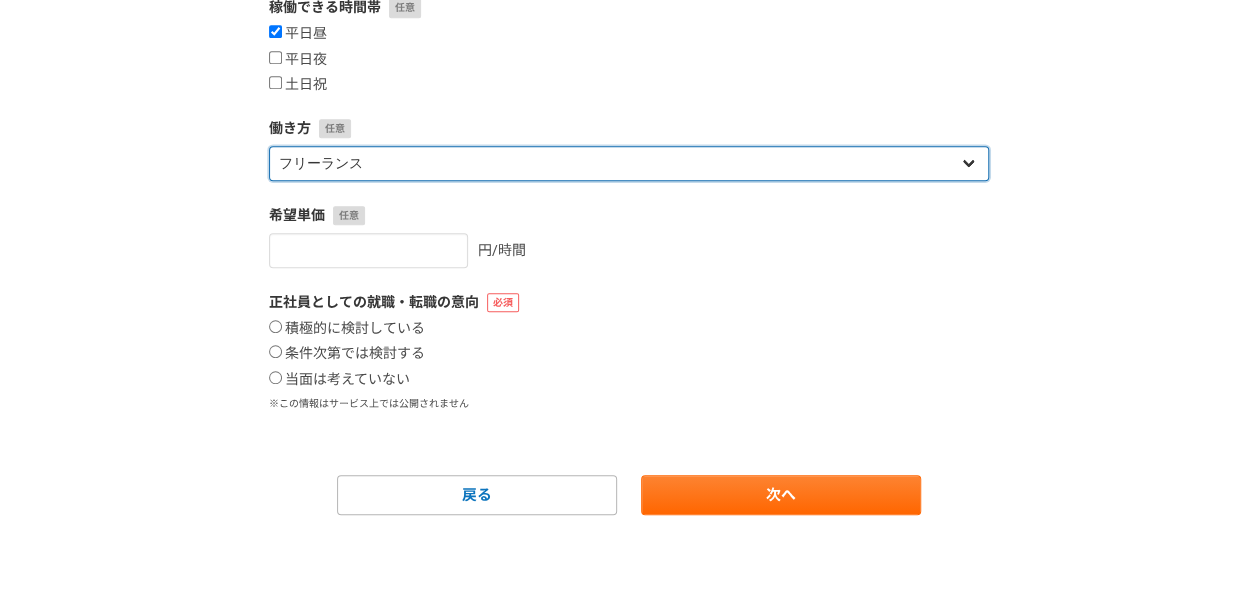 click on "フリーランス 副業 その他" at bounding box center (629, 163) 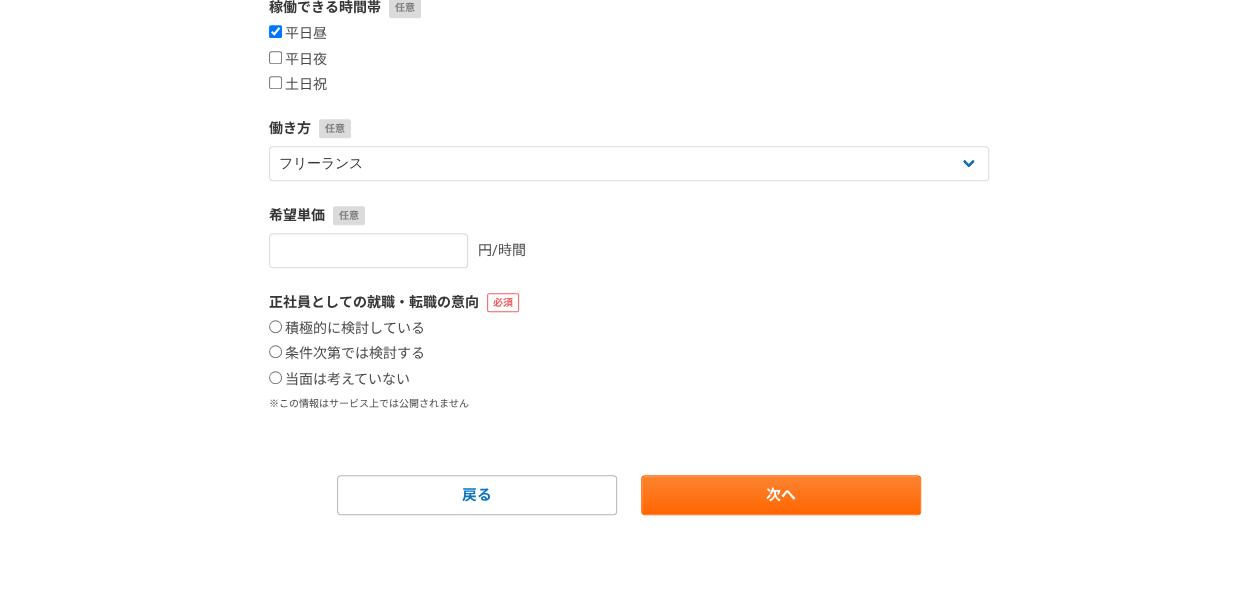 click on "1 2 3 4 5 6 案件への意欲・稼働頻度 案件への意欲   是非受けたい   要相談   今は忙しい 稼働できる頻度   週1〜4時間   週4〜8時間   週1〜2日（8〜16時間/週程度）   週2〜4日（16〜32時間/週程度）   週4〜5日（32〜40時間/週程度） 稼働できる時間帯   平日昼   平日夜   土日祝 働き方 フリーランス 副業 その他 希望単価 円/時間 正社員としての就職・転職の意向   積極的に検討している   条件次第では検討する   当面は考えていない ※この情報はサービス上では公開されません 戻る 次へ" at bounding box center (628, 67) 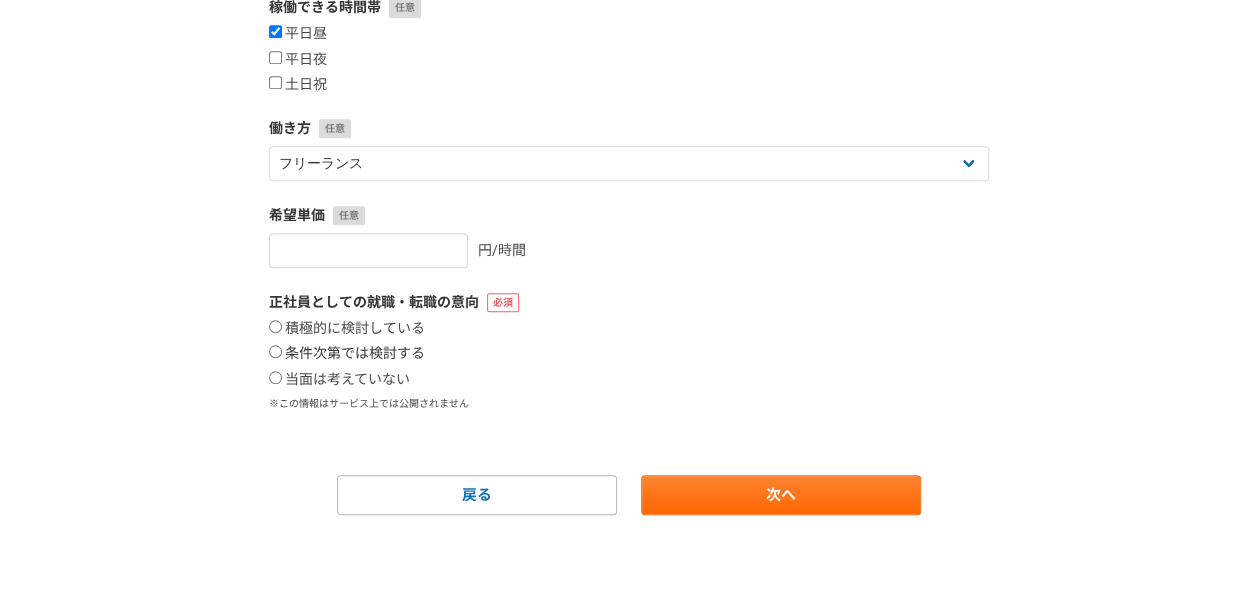 click on "条件次第では検討する" at bounding box center (275, 351) 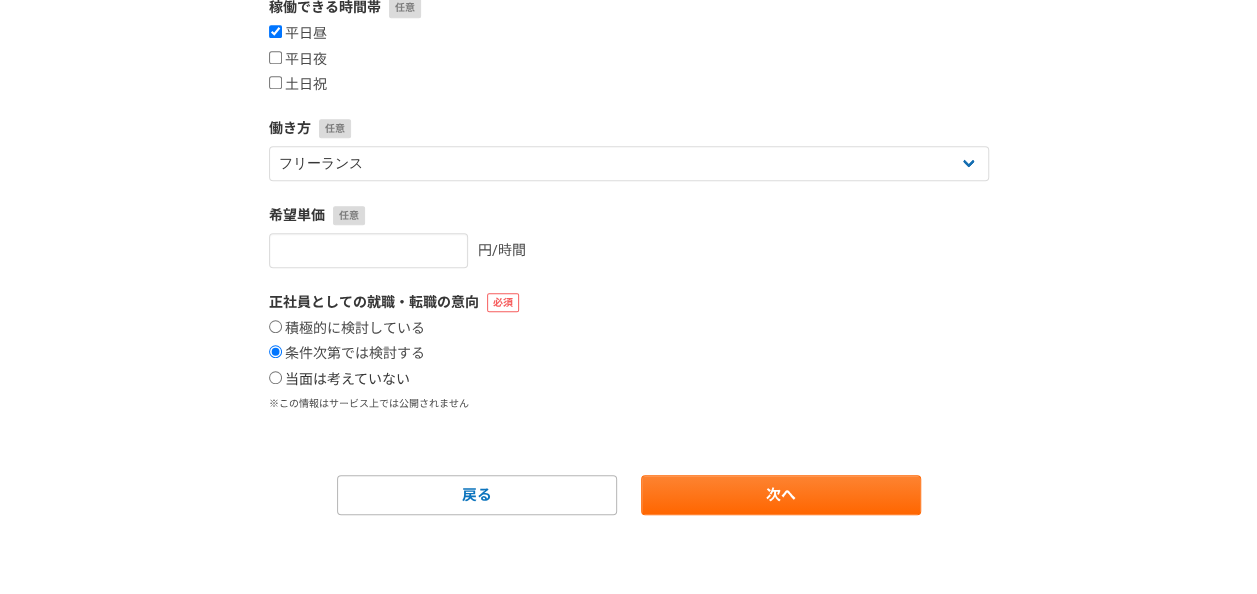 click on "当面は考えていない" at bounding box center [339, 380] 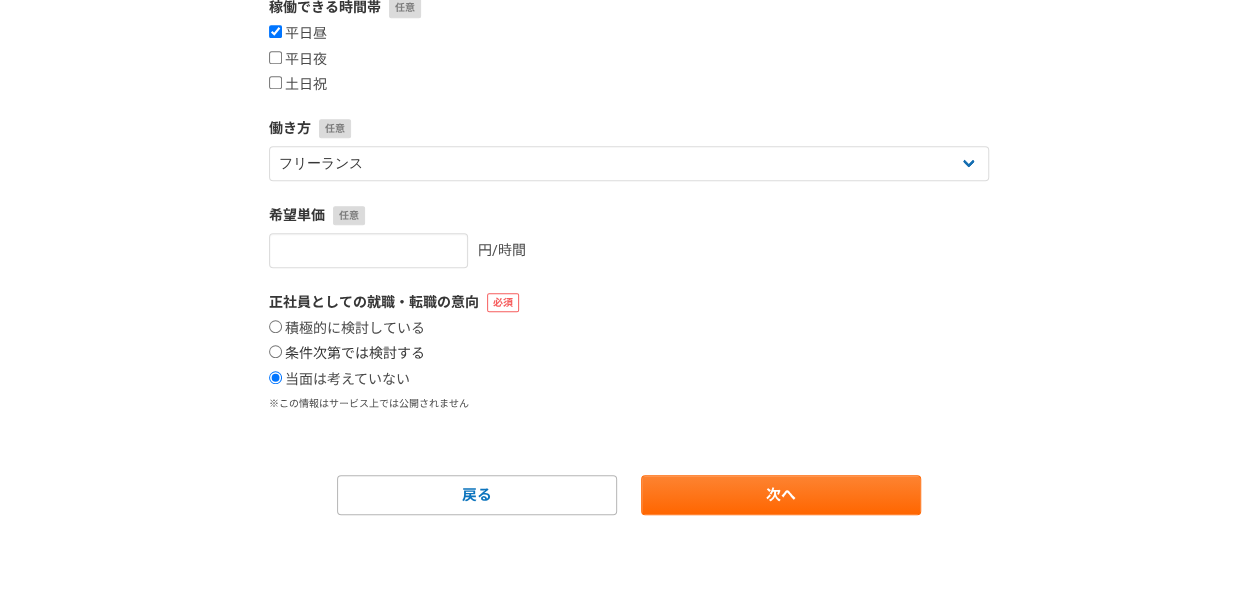 click on "条件次第では検討する" at bounding box center [275, 351] 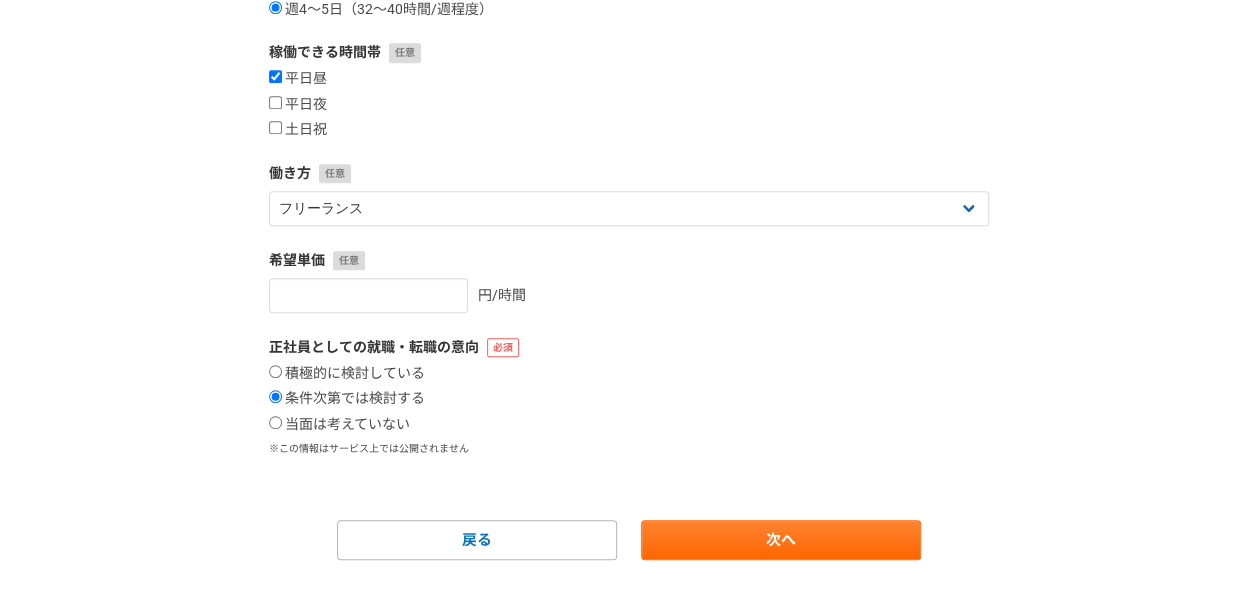 scroll, scrollTop: 530, scrollLeft: 0, axis: vertical 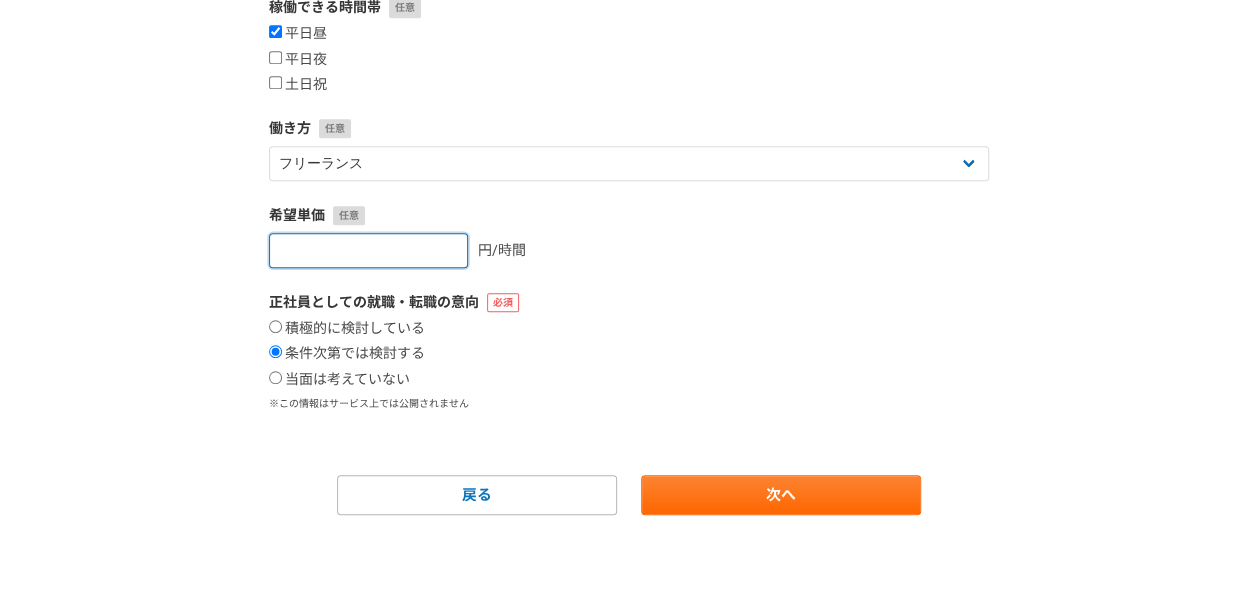 click at bounding box center [368, 250] 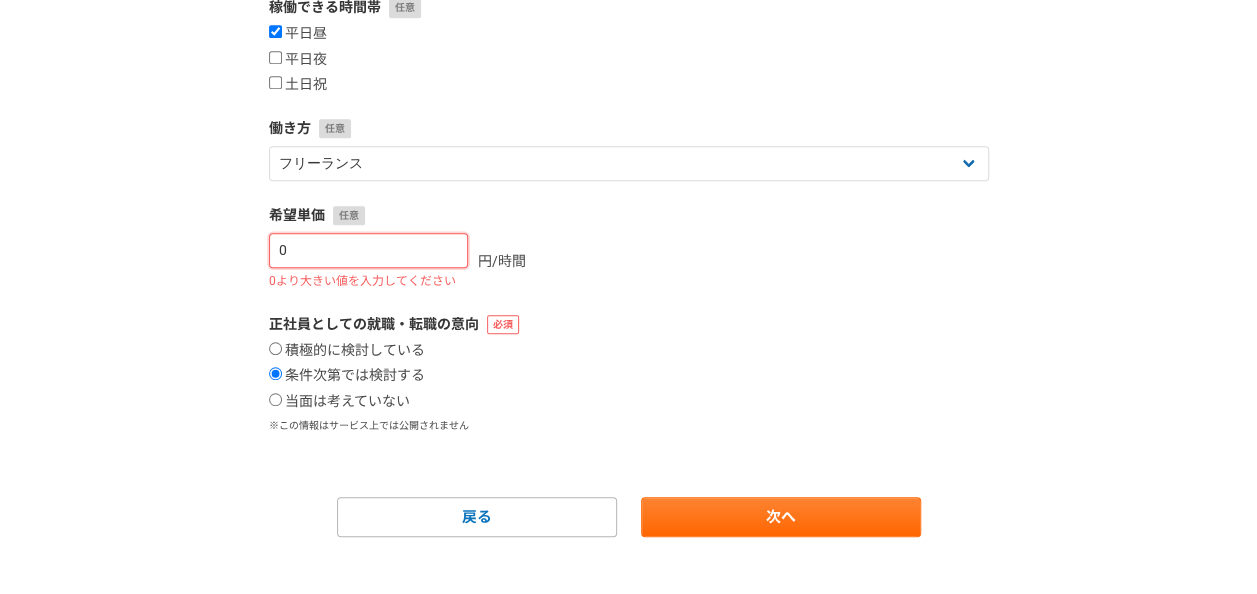 type on "0" 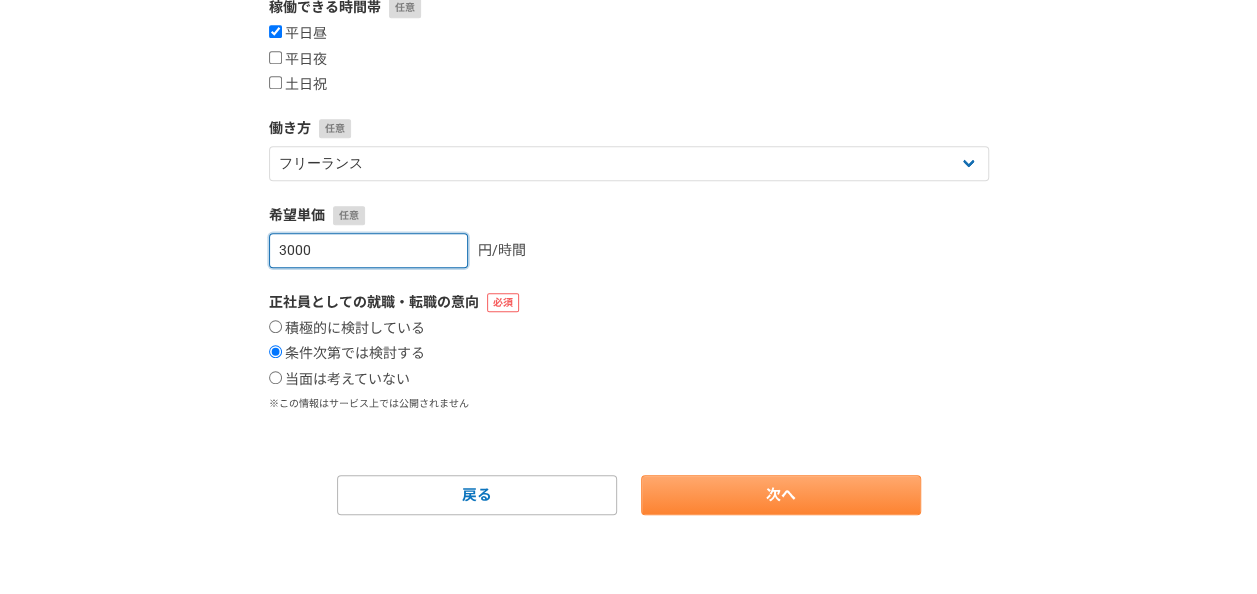 type on "3000" 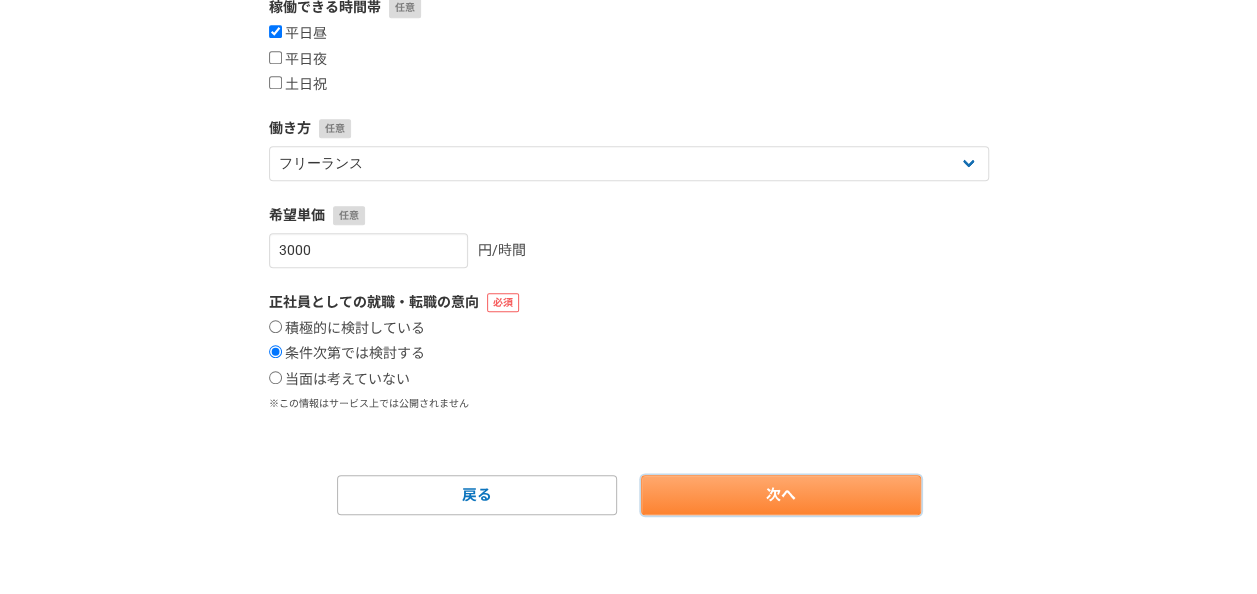 click on "次へ" at bounding box center (781, 495) 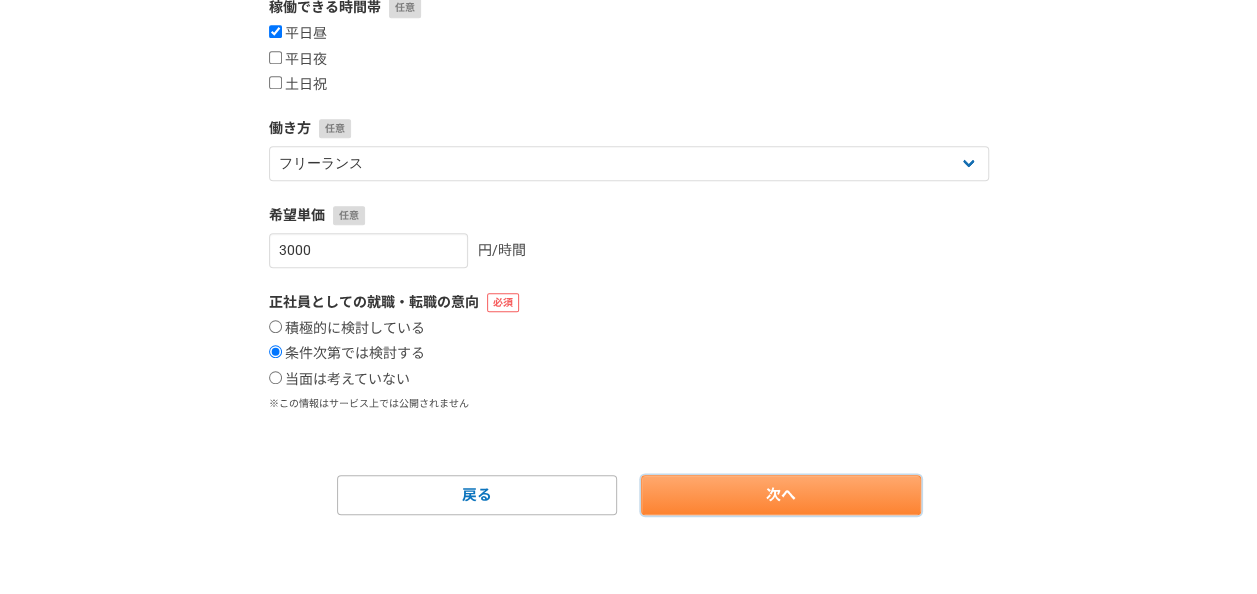 select 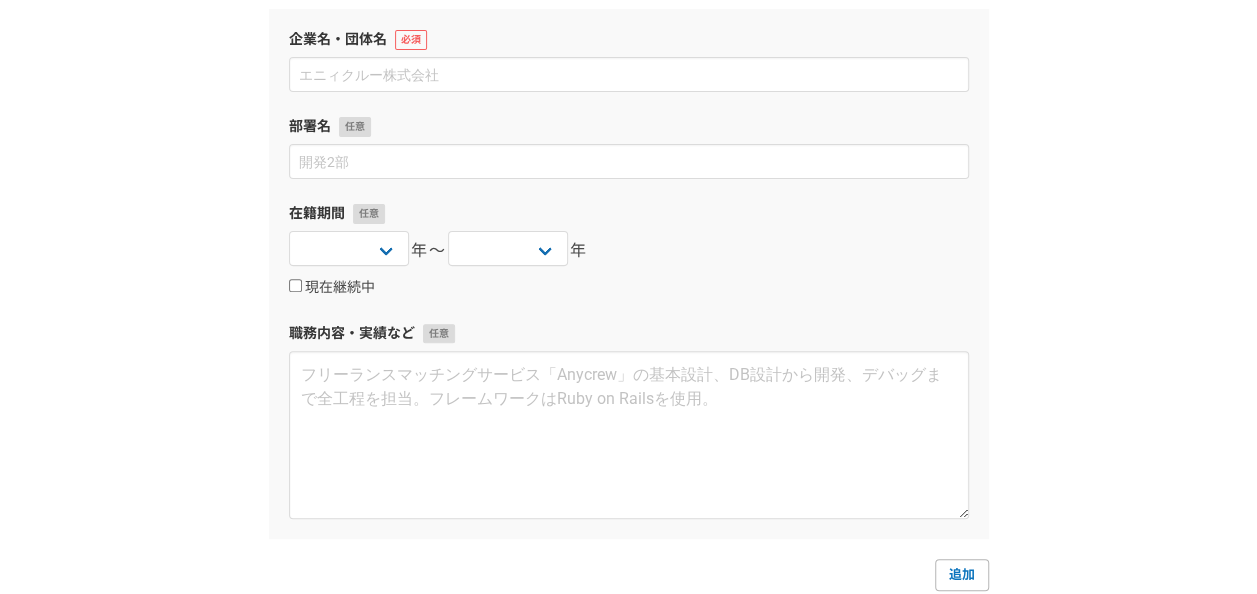 scroll, scrollTop: 86, scrollLeft: 0, axis: vertical 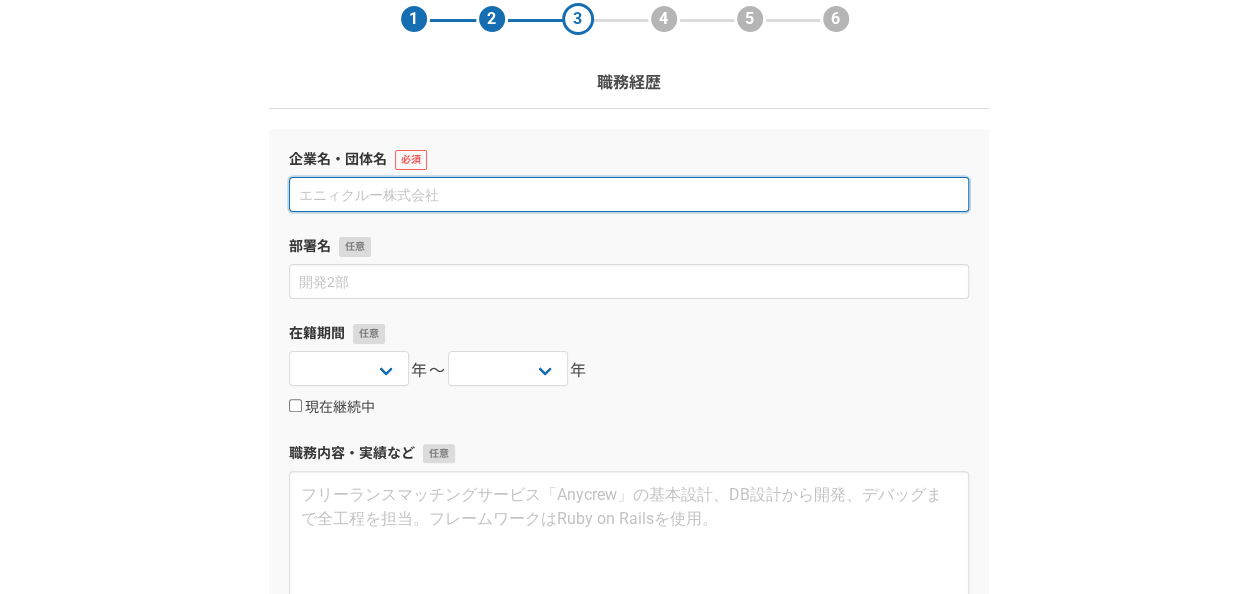 click at bounding box center [629, 194] 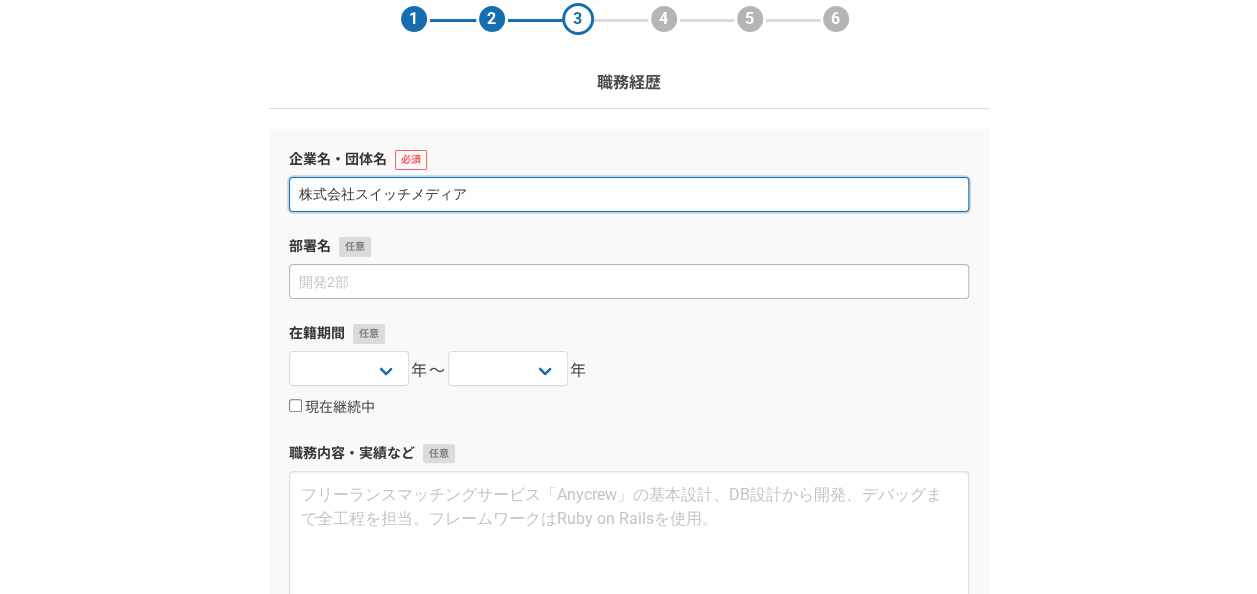 type on "株式会社スイッチメディア" 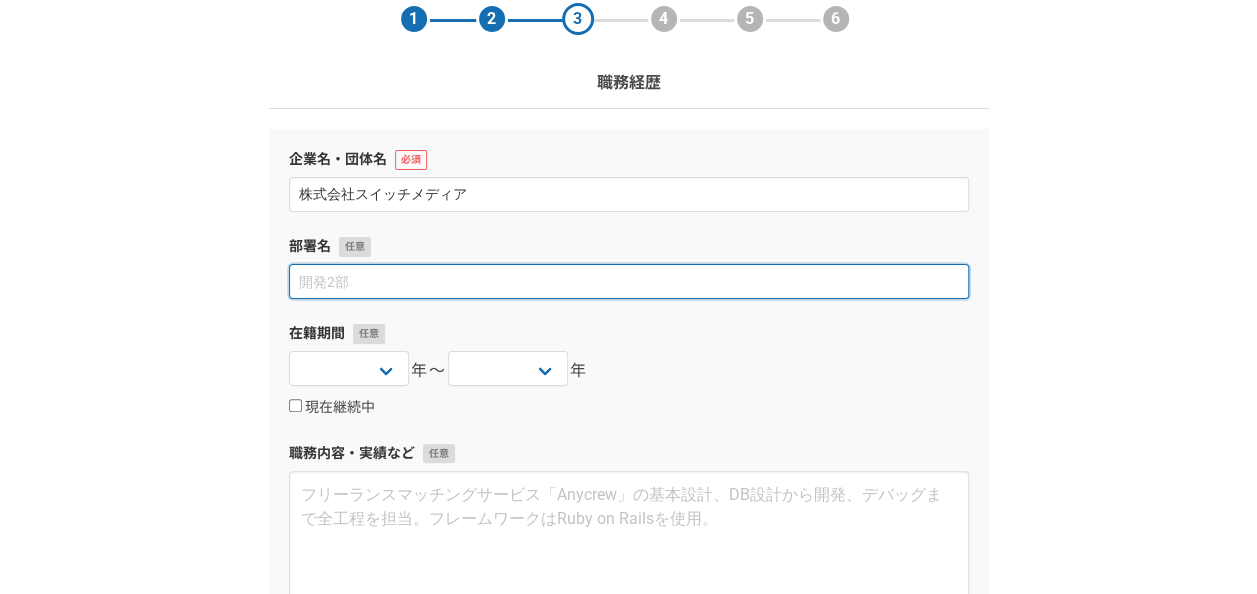click at bounding box center (629, 281) 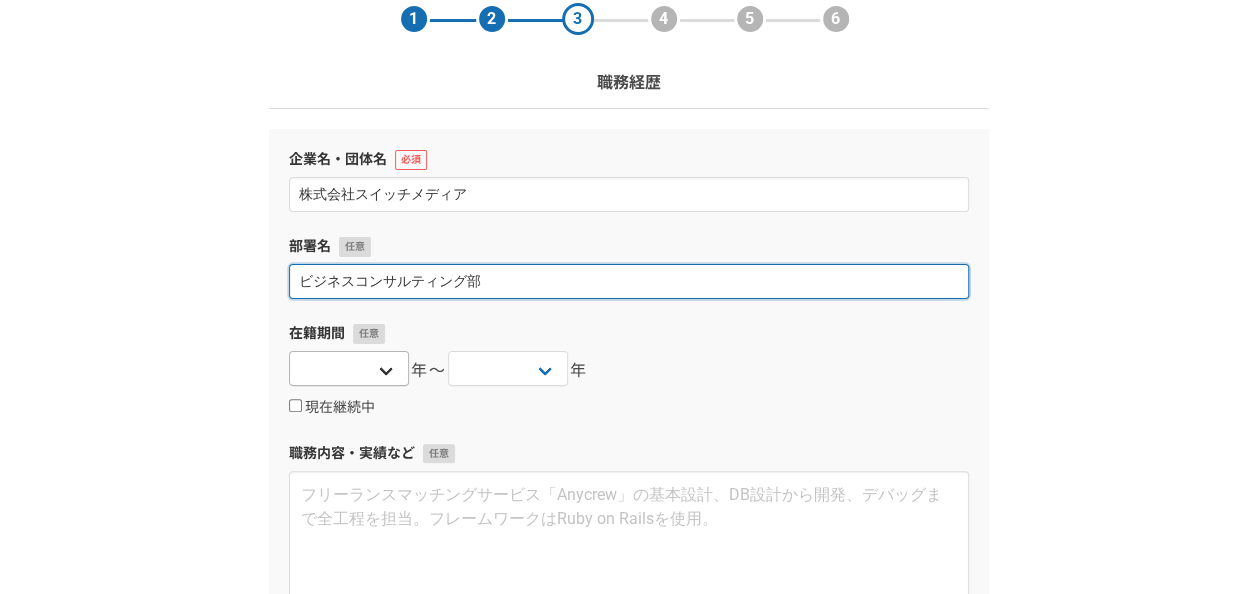type on "ビジネスコンサルティング部" 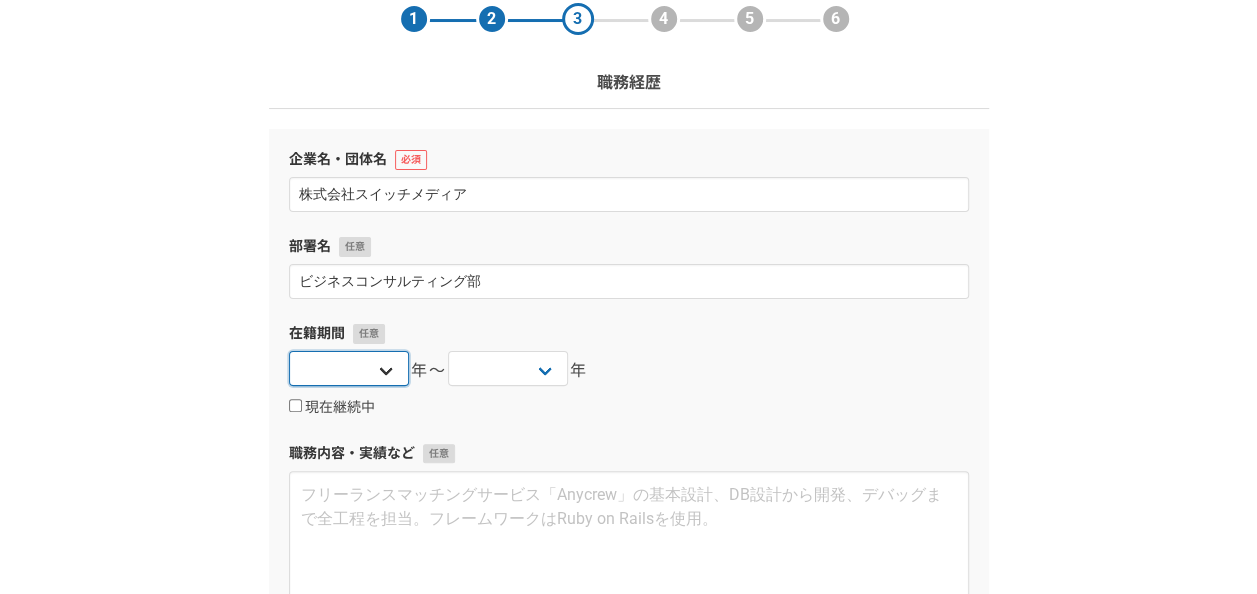 click on "2025 2024 2023 2022 2021 2020 2019 2018 2017 2016 2015 2014 2013 2012 2011 2010 2009 2008 2007 2006 2005 2004 2003 2002 2001 2000 1999 1998 1997 1996 1995 1994 1993 1992 1991 1990 1989 1988 1987 1986 1985 1984 1983 1982 1981 1980 1979 1978 1977 1976" at bounding box center (349, 368) 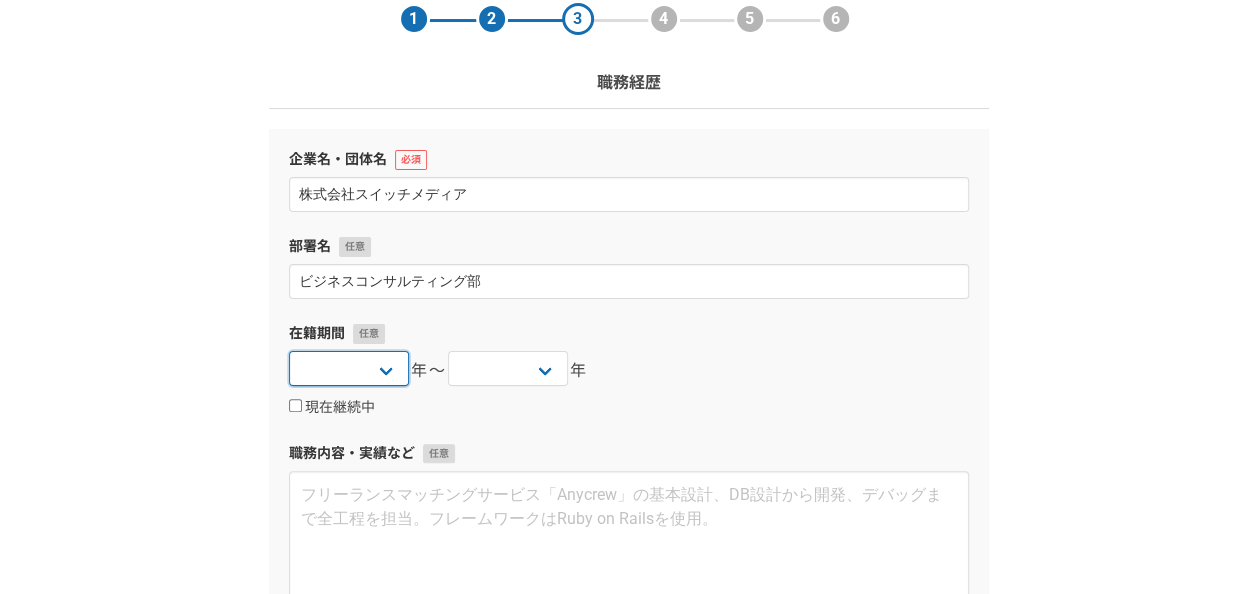 select on "2022" 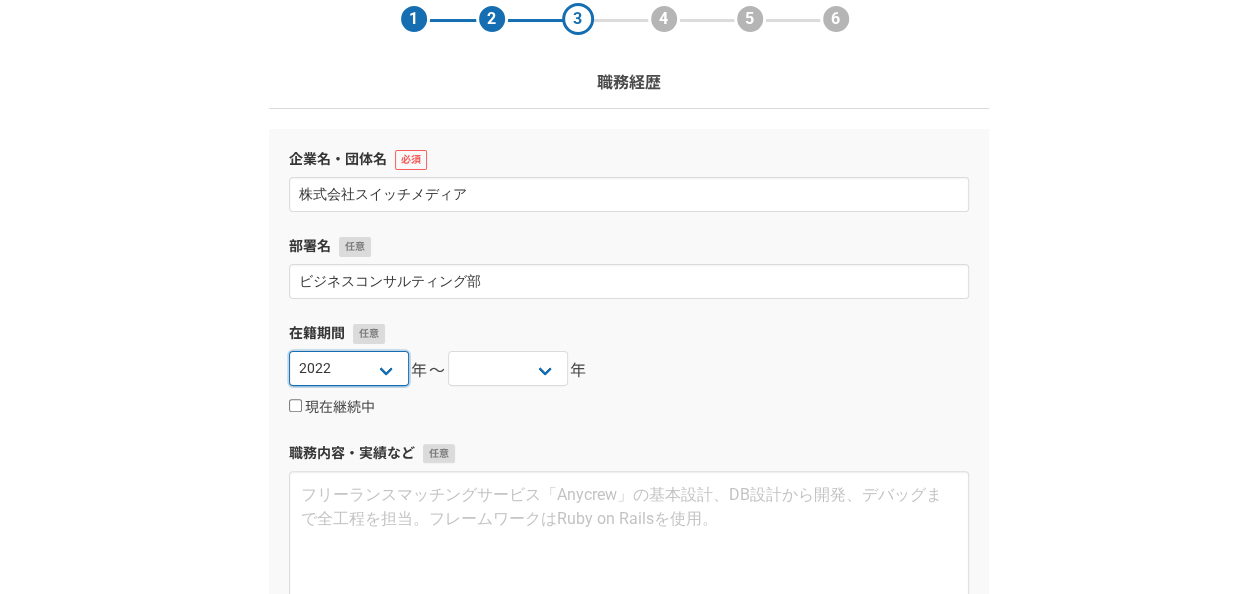 click on "2025 2024 2023 2022 2021 2020 2019 2018 2017 2016 2015 2014 2013 2012 2011 2010 2009 2008 2007 2006 2005 2004 2003 2002 2001 2000 1999 1998 1997 1996 1995 1994 1993 1992 1991 1990 1989 1988 1987 1986 1985 1984 1983 1982 1981 1980 1979 1978 1977 1976" at bounding box center [349, 368] 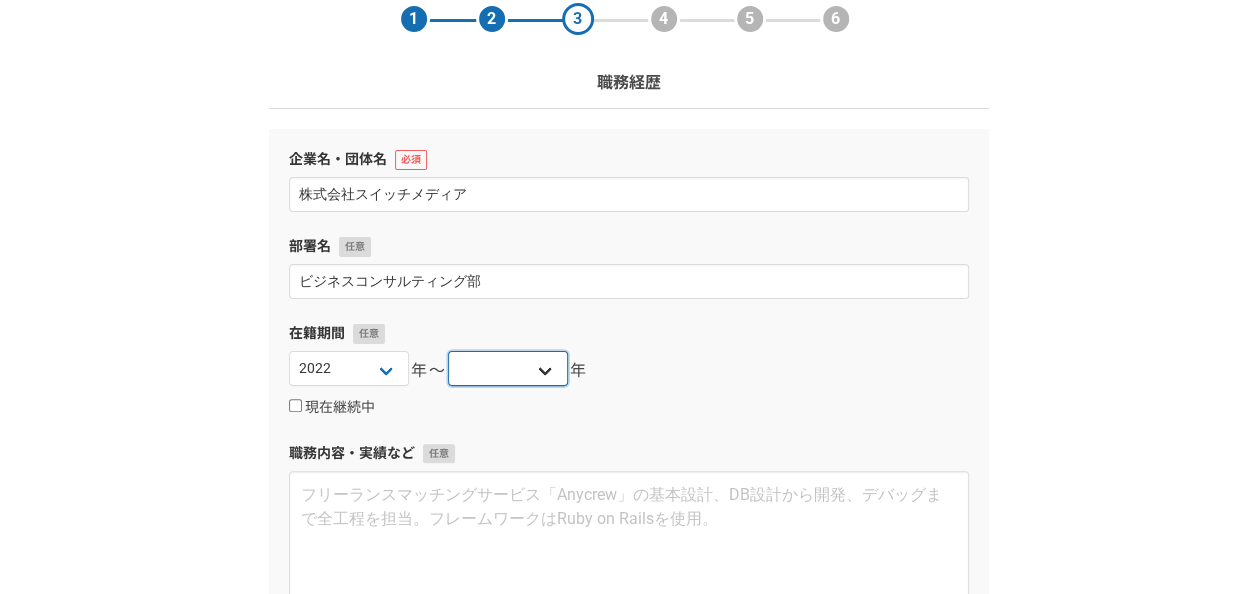 click on "2025 2024 2023 2022 2021 2020 2019 2018 2017 2016 2015 2014 2013 2012 2011 2010 2009 2008 2007 2006 2005 2004 2003 2002 2001 2000 1999 1998 1997 1996 1995 1994 1993 1992 1991 1990 1989 1988 1987 1986 1985 1984 1983 1982 1981 1980 1979 1978 1977 1976" at bounding box center (508, 368) 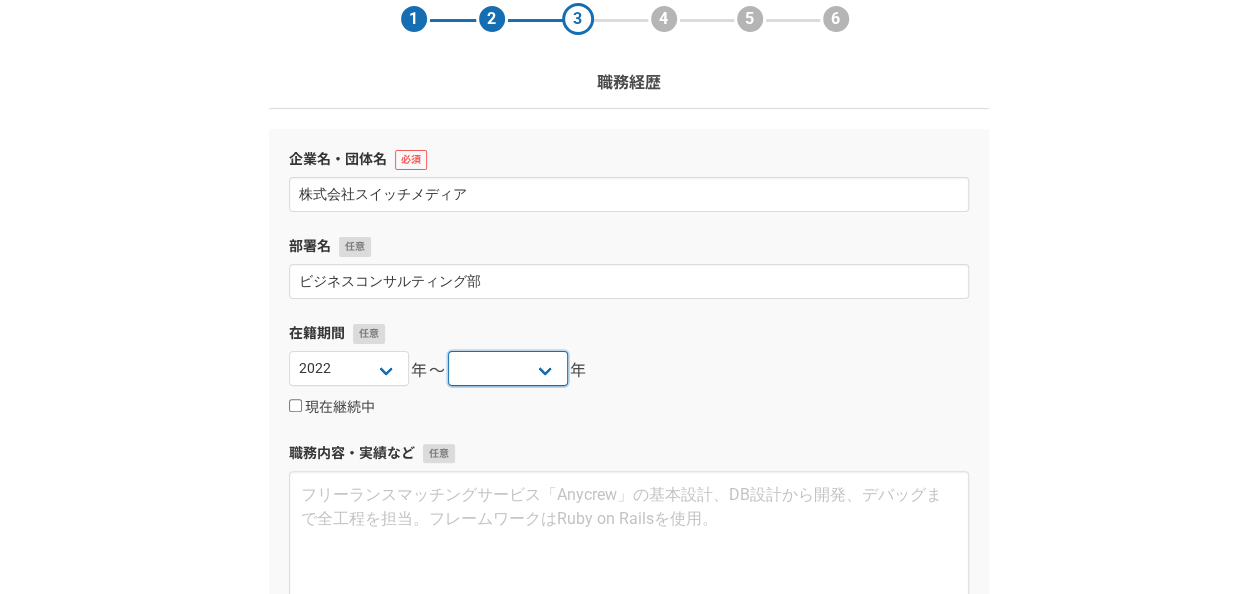 select on "2025" 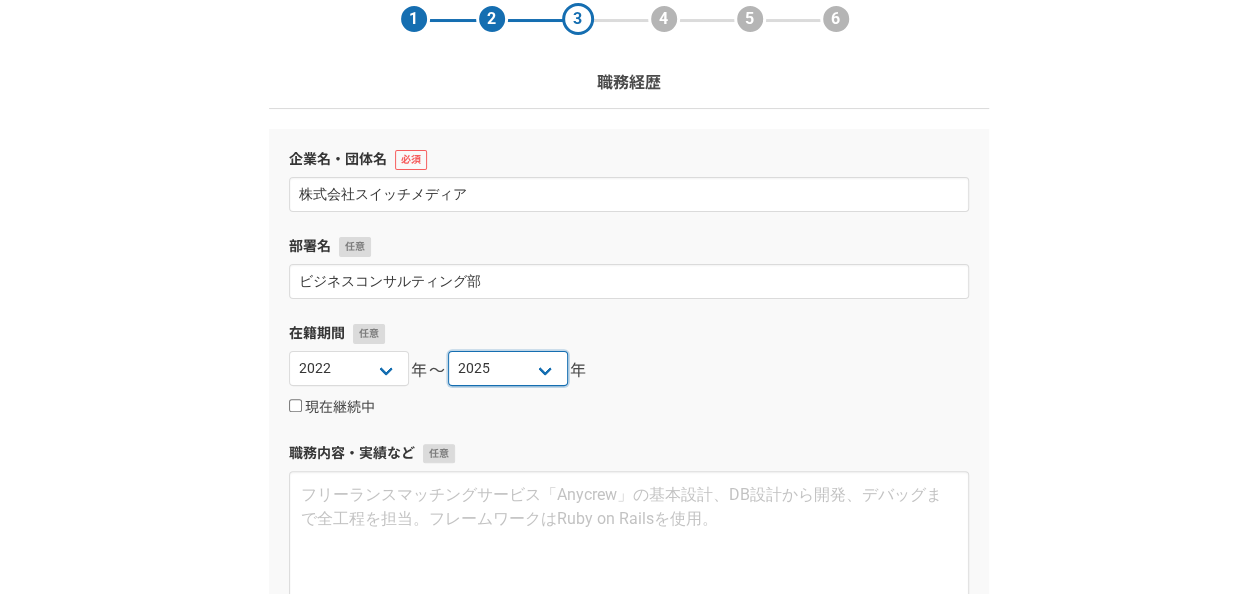 click on "2025 2024 2023 2022 2021 2020 2019 2018 2017 2016 2015 2014 2013 2012 2011 2010 2009 2008 2007 2006 2005 2004 2003 2002 2001 2000 1999 1998 1997 1996 1995 1994 1993 1992 1991 1990 1989 1988 1987 1986 1985 1984 1983 1982 1981 1980 1979 1978 1977 1976" at bounding box center (508, 368) 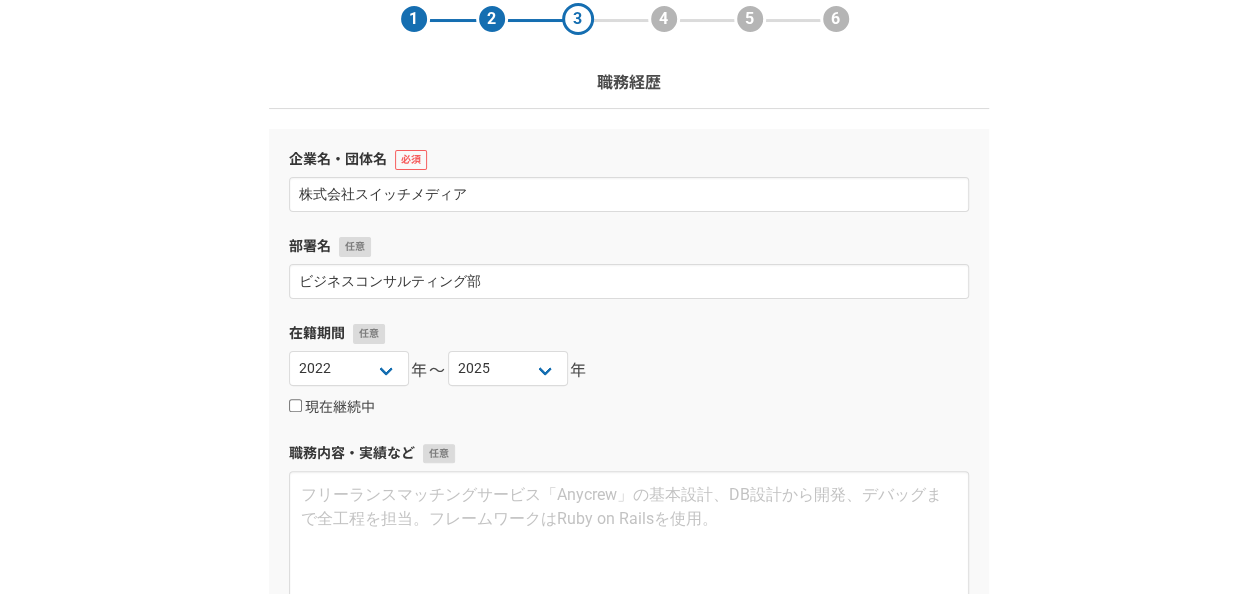 drag, startPoint x: 291, startPoint y: 400, endPoint x: 256, endPoint y: 382, distance: 39.357338 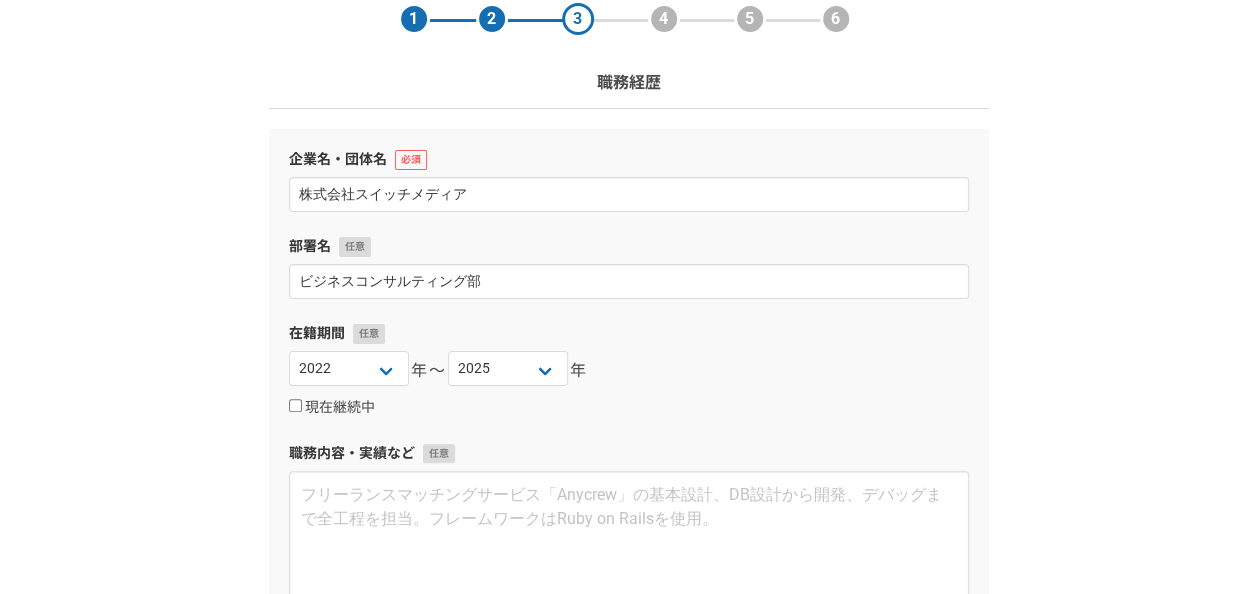 checkbox on "true" 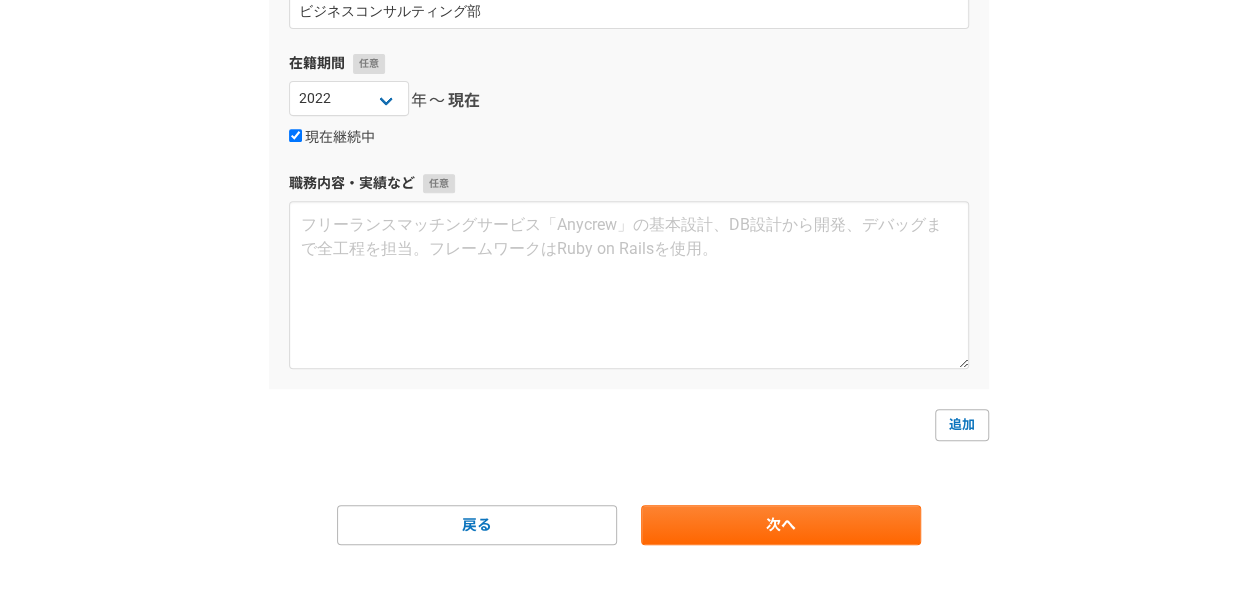 scroll, scrollTop: 386, scrollLeft: 0, axis: vertical 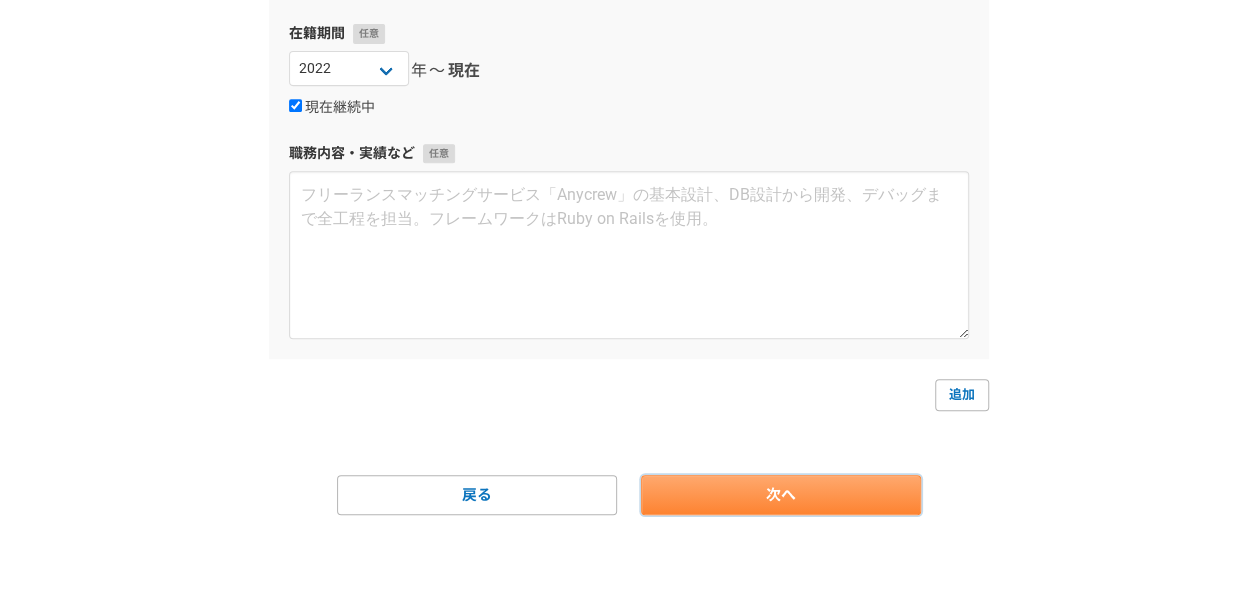 click on "次へ" at bounding box center [781, 495] 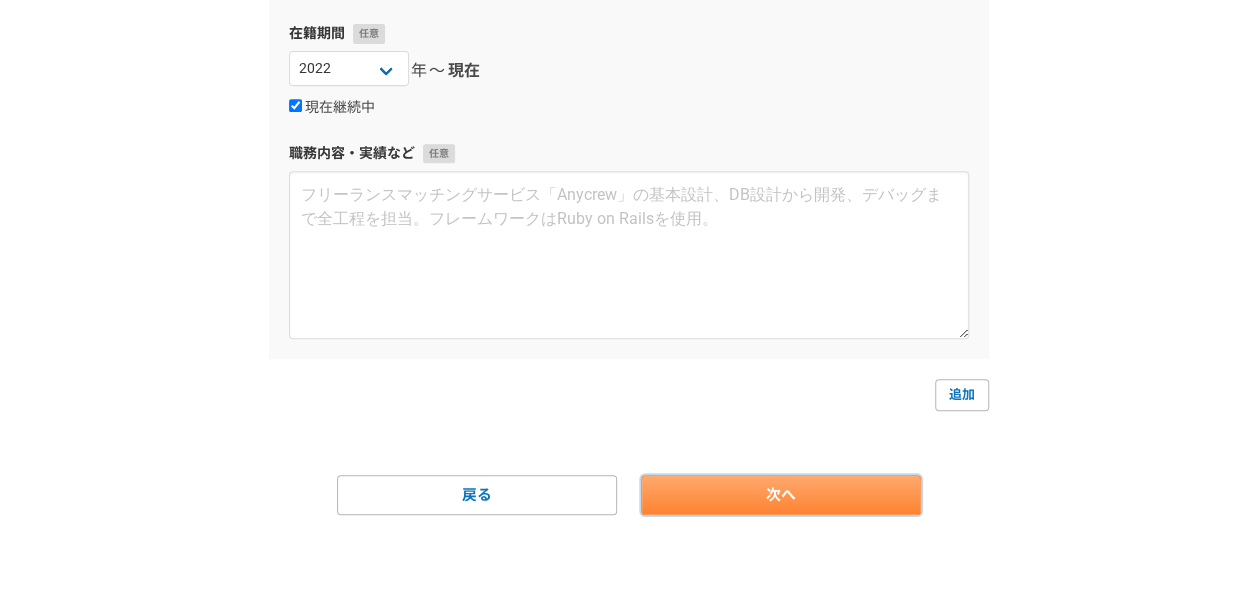 scroll, scrollTop: 0, scrollLeft: 0, axis: both 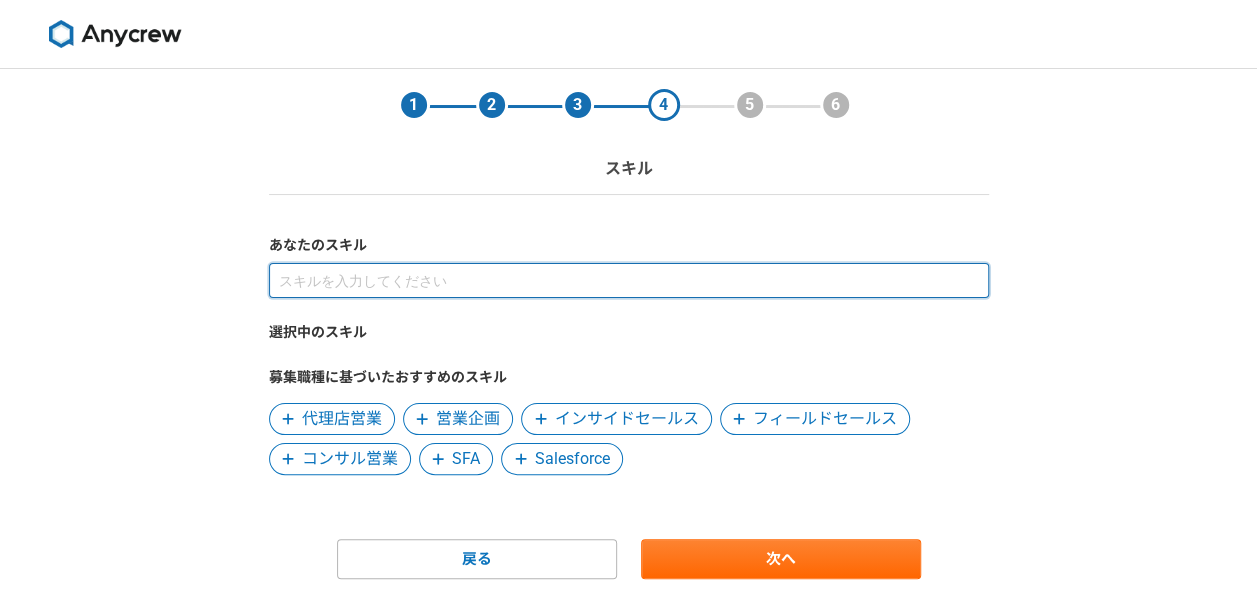 click at bounding box center (629, 280) 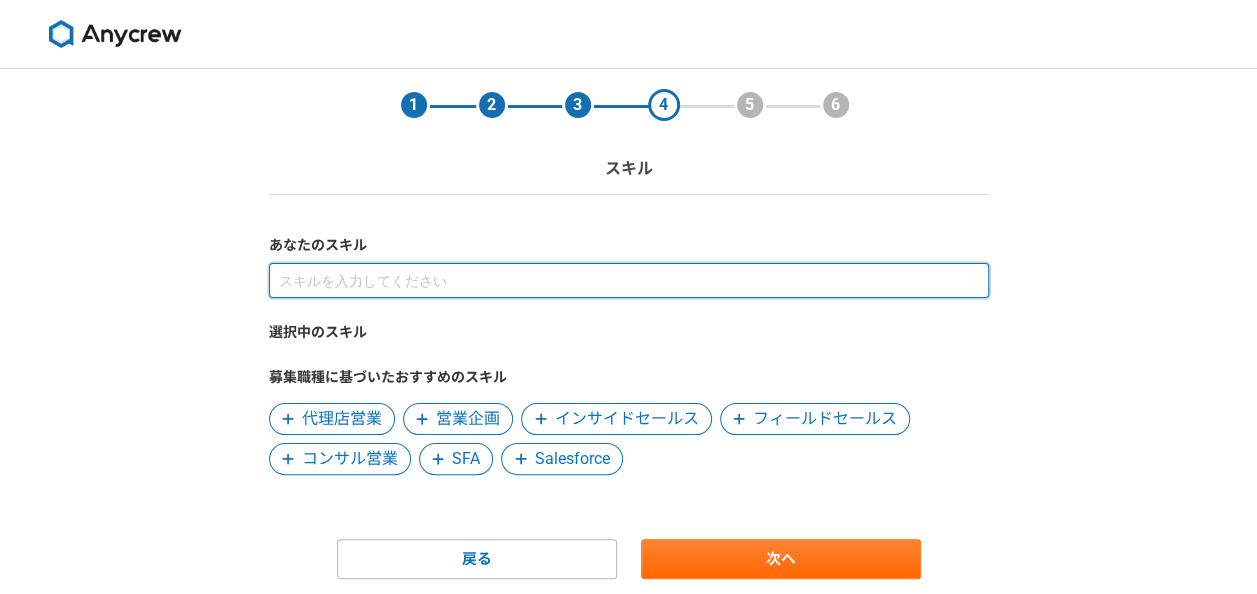 scroll, scrollTop: 64, scrollLeft: 0, axis: vertical 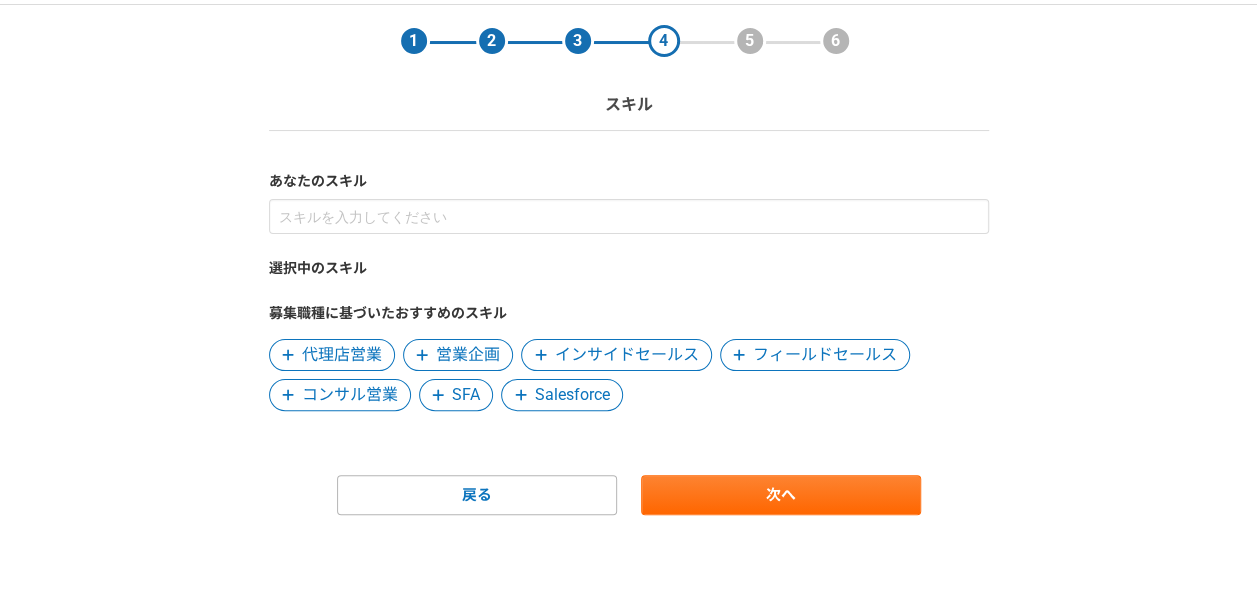 click on "インサイドセールス" at bounding box center [627, 355] 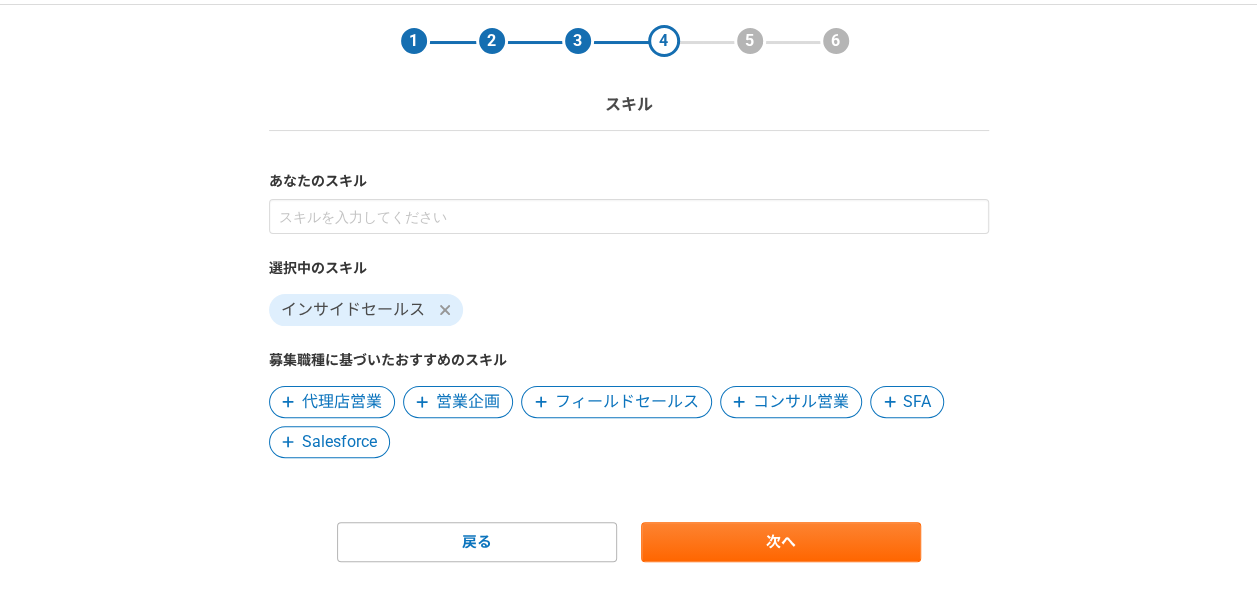 click 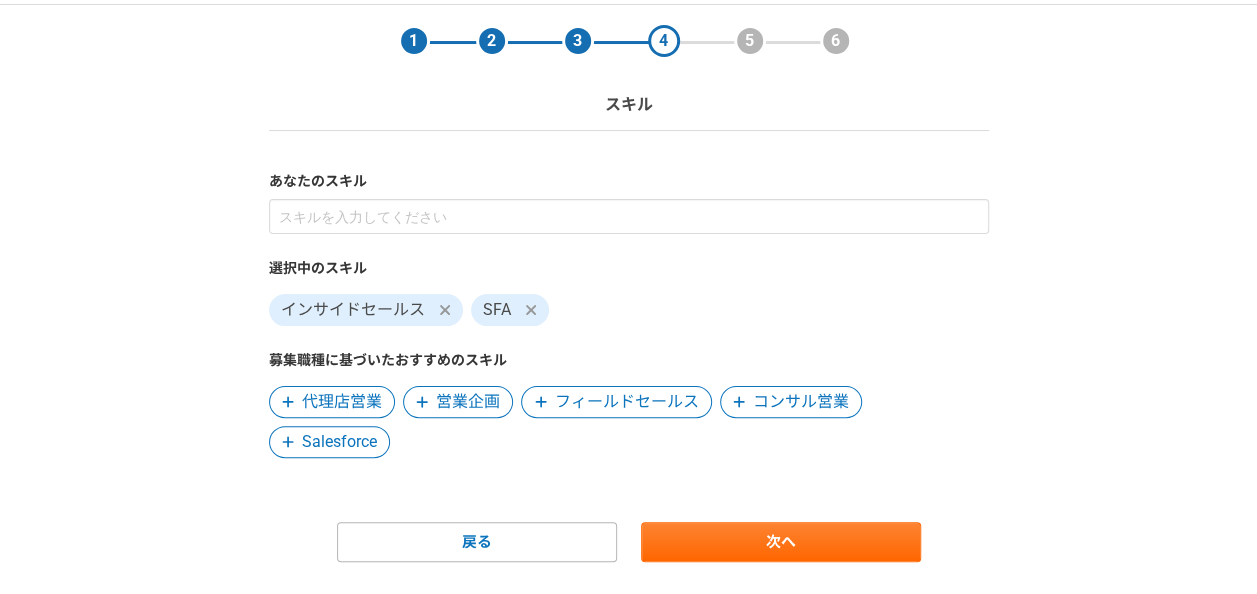 drag, startPoint x: 359, startPoint y: 445, endPoint x: 342, endPoint y: 436, distance: 19.235384 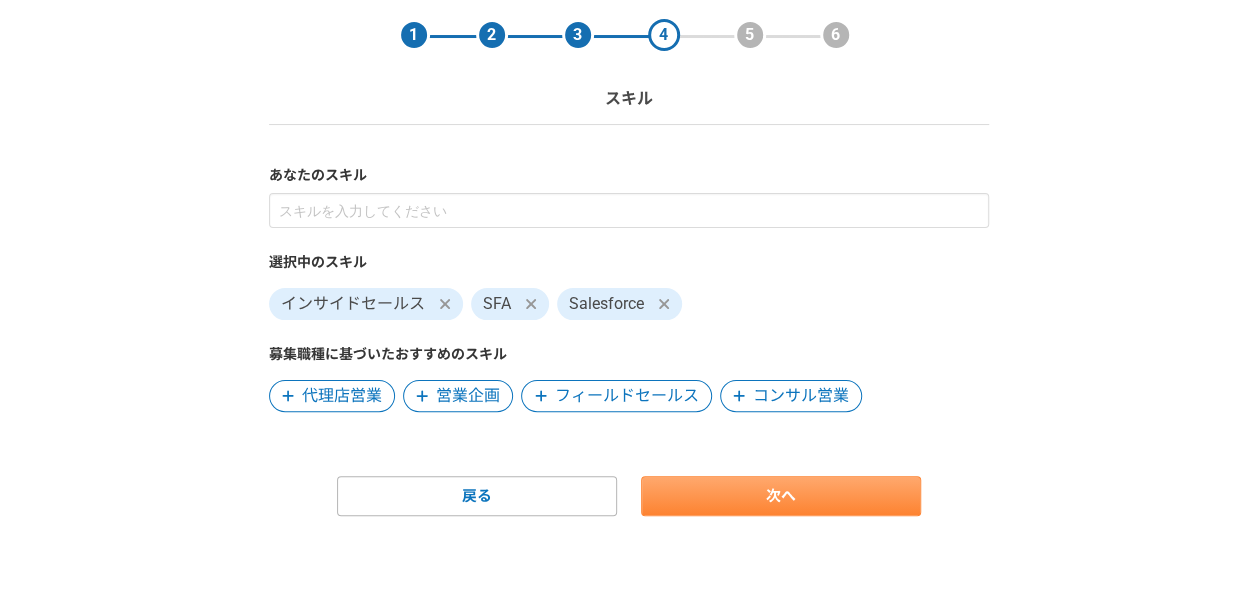 scroll, scrollTop: 72, scrollLeft: 0, axis: vertical 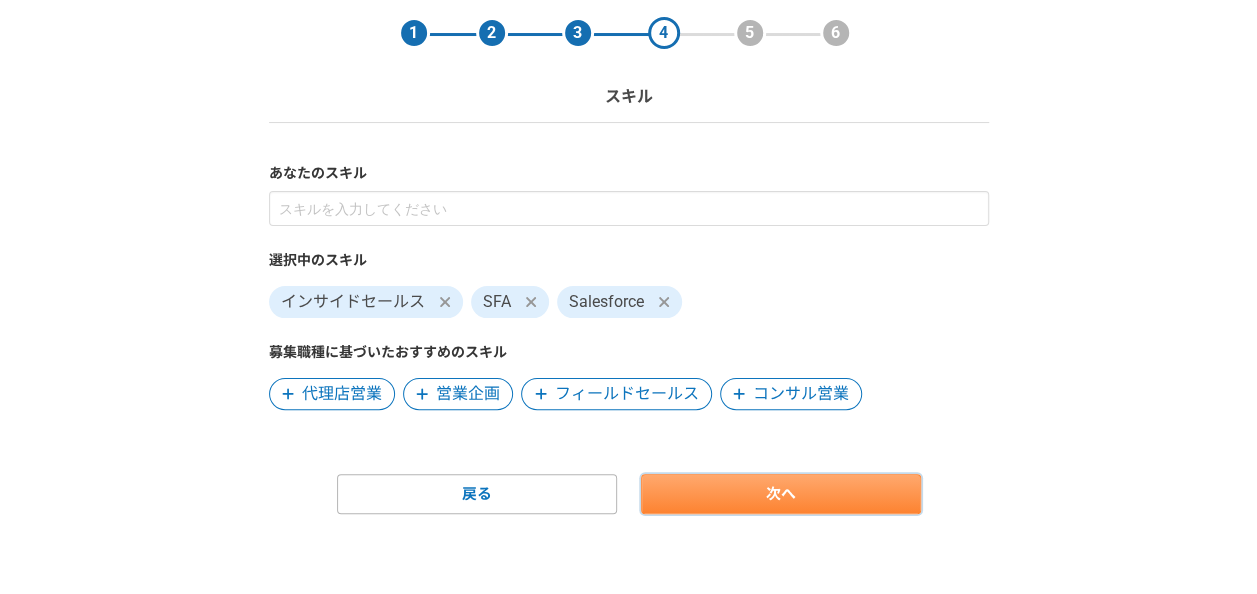 click on "次へ" at bounding box center [781, 494] 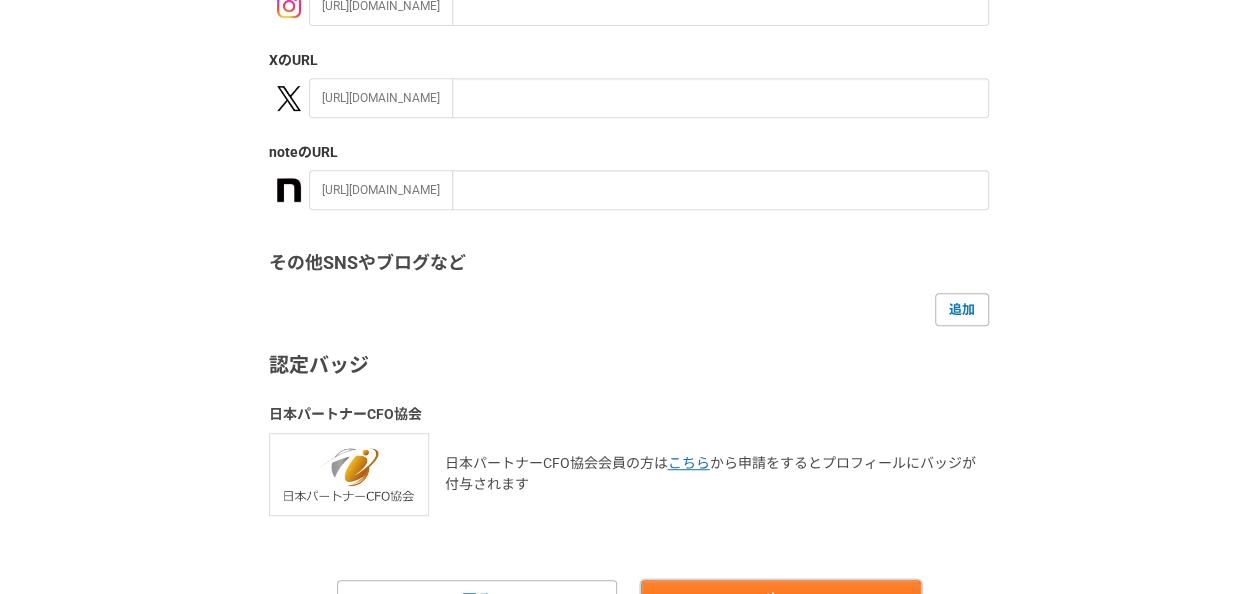 scroll, scrollTop: 504, scrollLeft: 0, axis: vertical 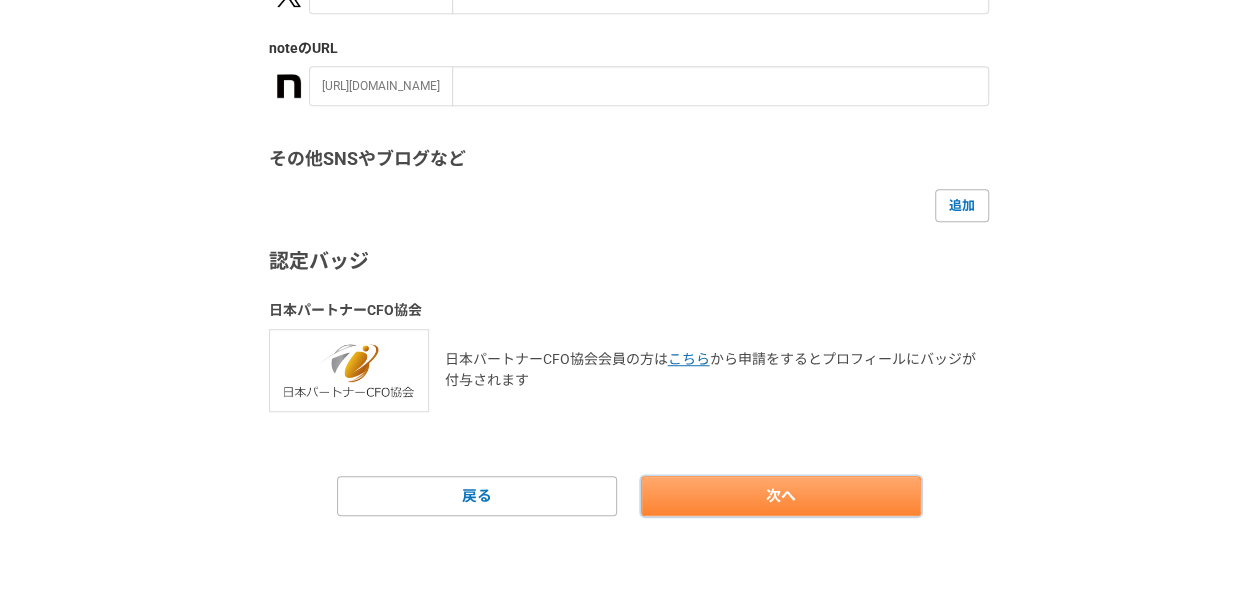 click on "次へ" at bounding box center [781, 496] 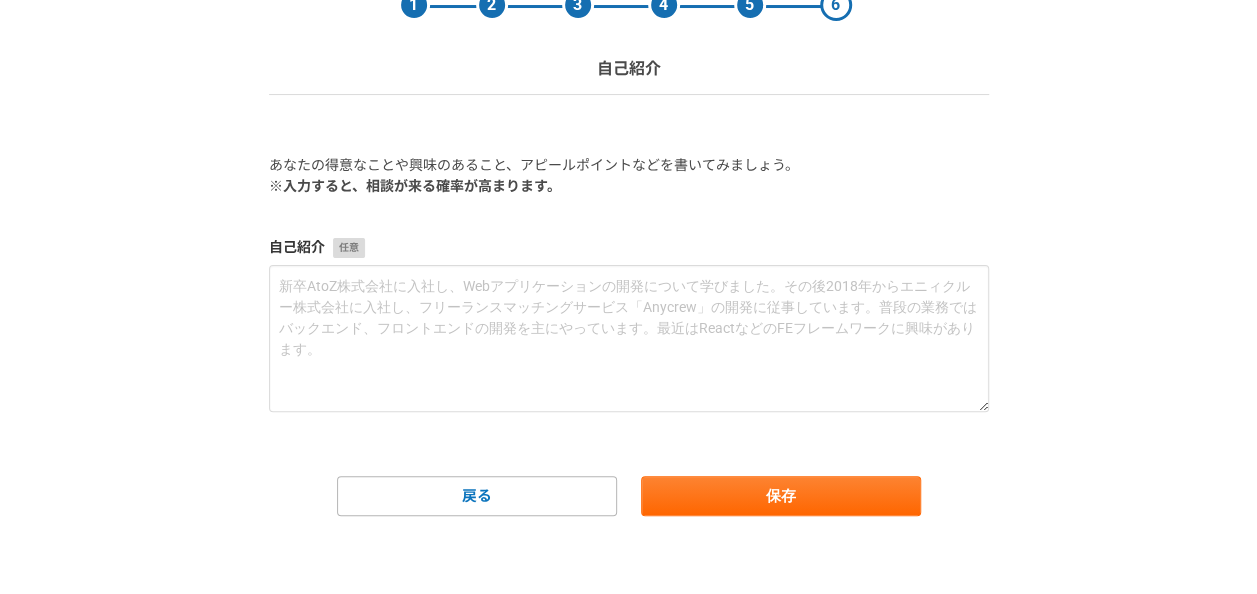 scroll, scrollTop: 101, scrollLeft: 0, axis: vertical 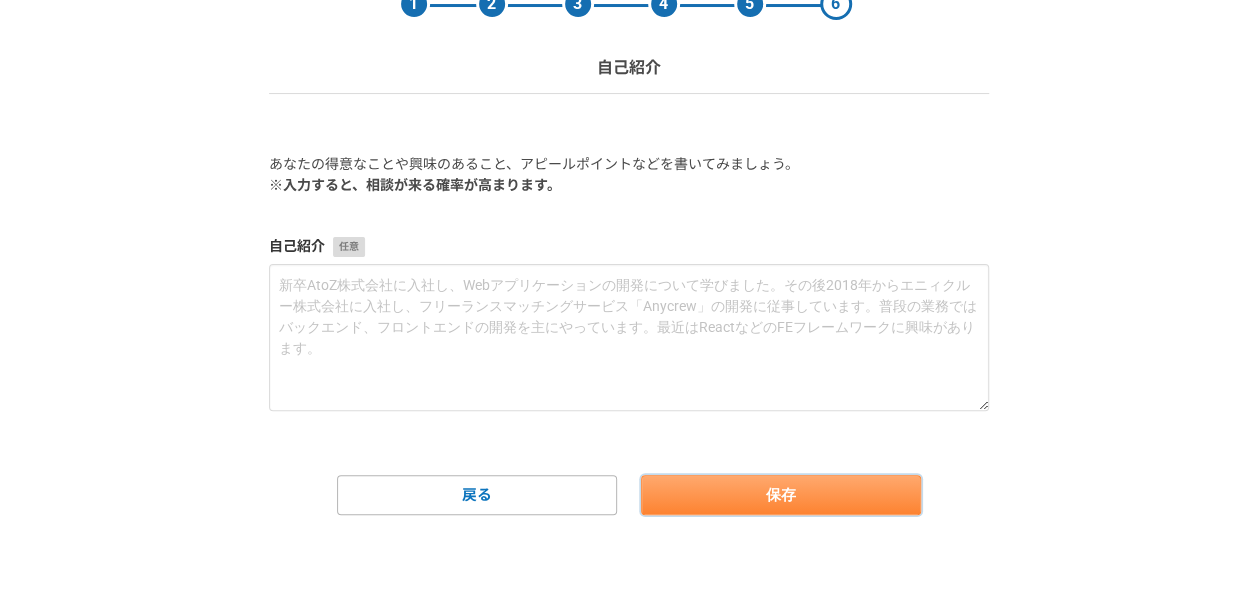 click on "保存" at bounding box center [781, 495] 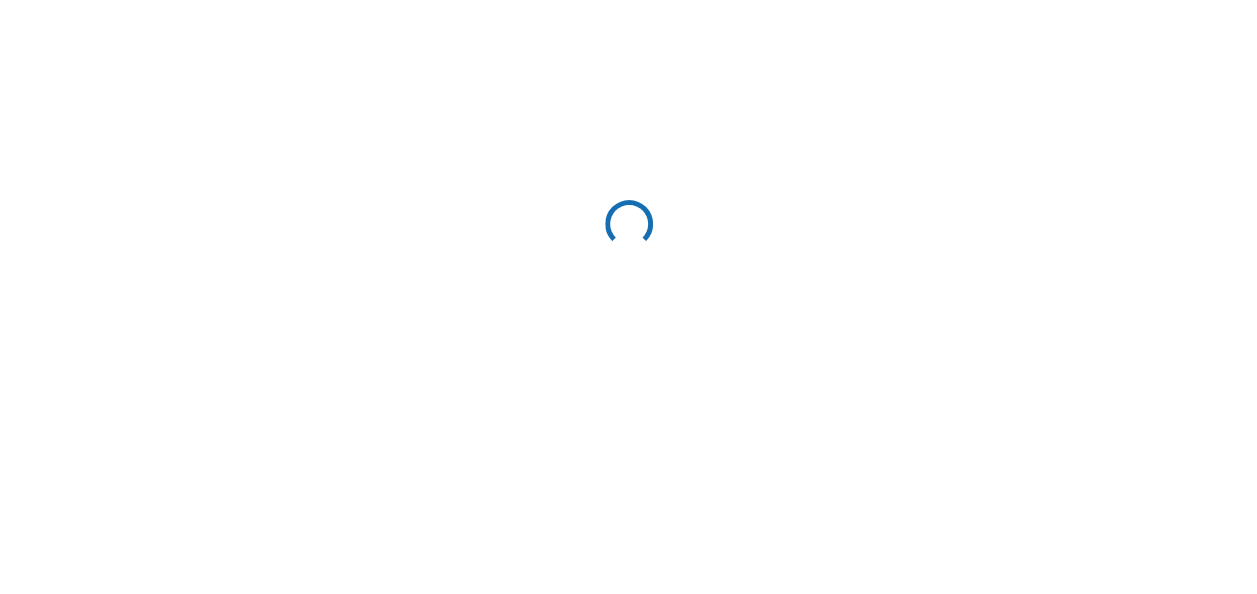 scroll, scrollTop: 0, scrollLeft: 0, axis: both 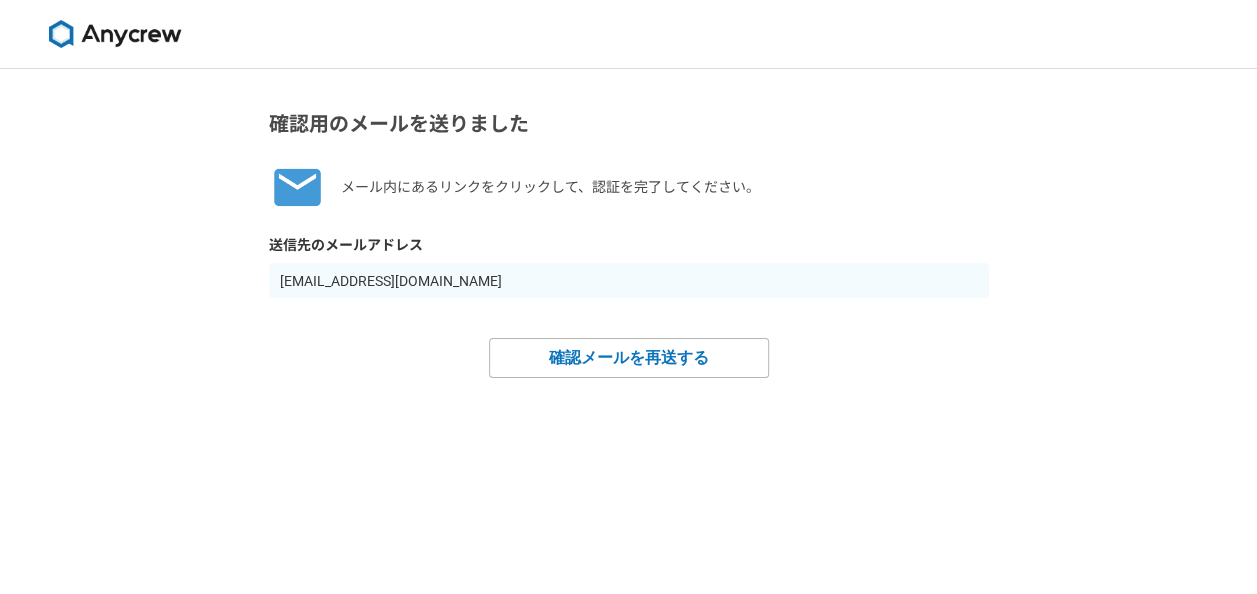 click at bounding box center [115, 34] 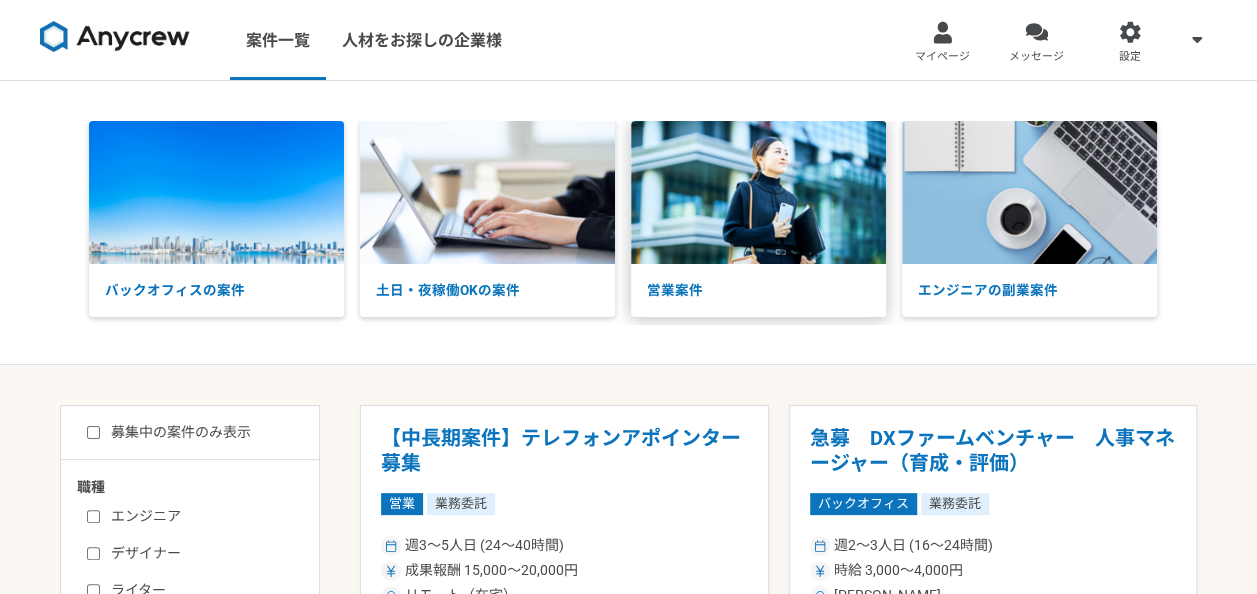 click at bounding box center [758, 192] 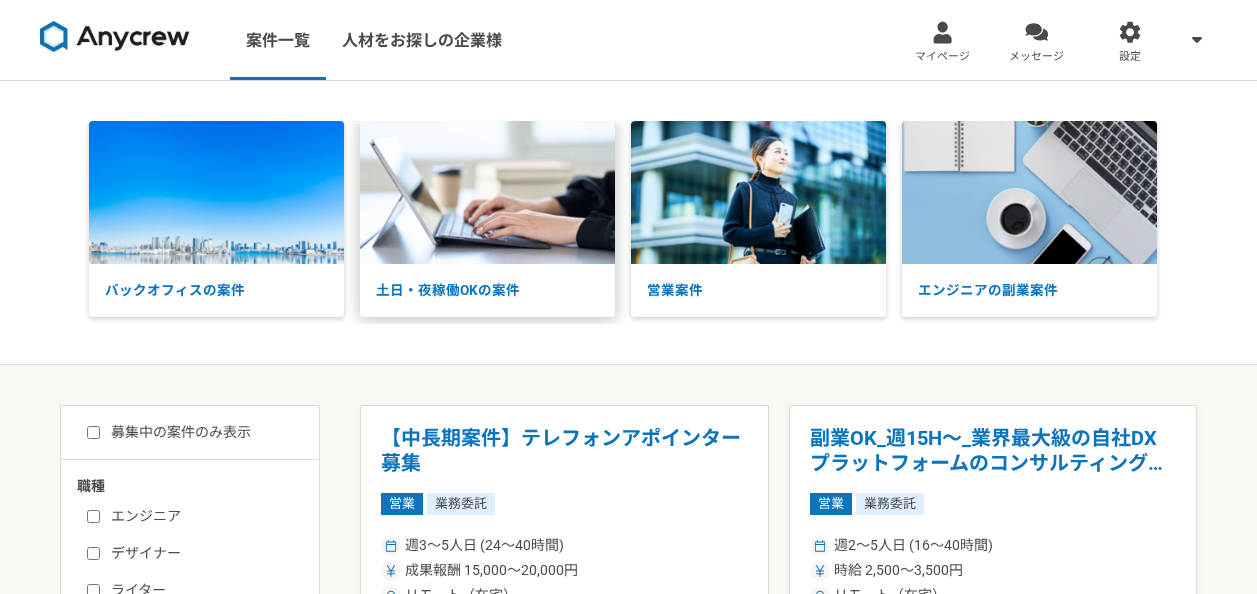 scroll, scrollTop: 0, scrollLeft: 0, axis: both 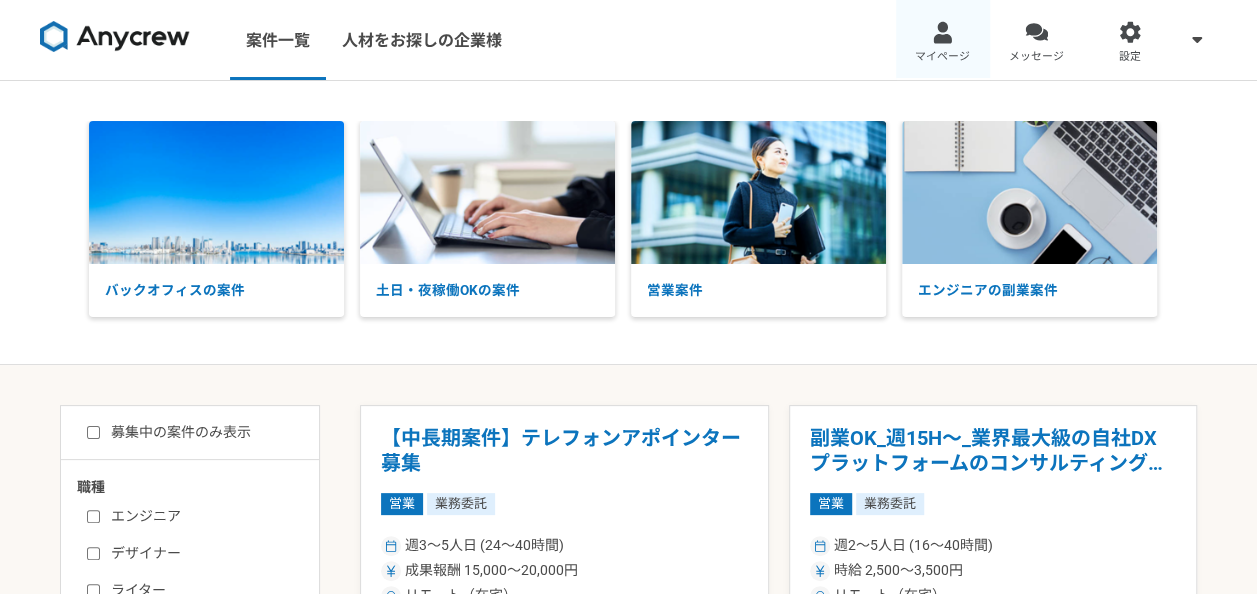 click at bounding box center [942, 32] 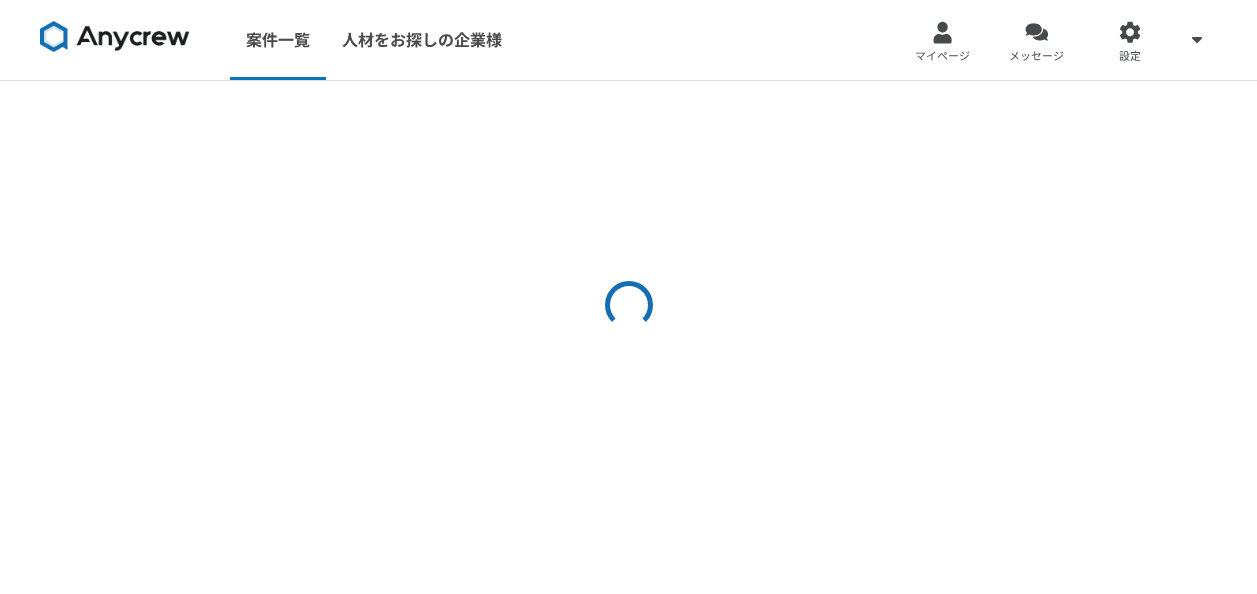 scroll, scrollTop: 0, scrollLeft: 0, axis: both 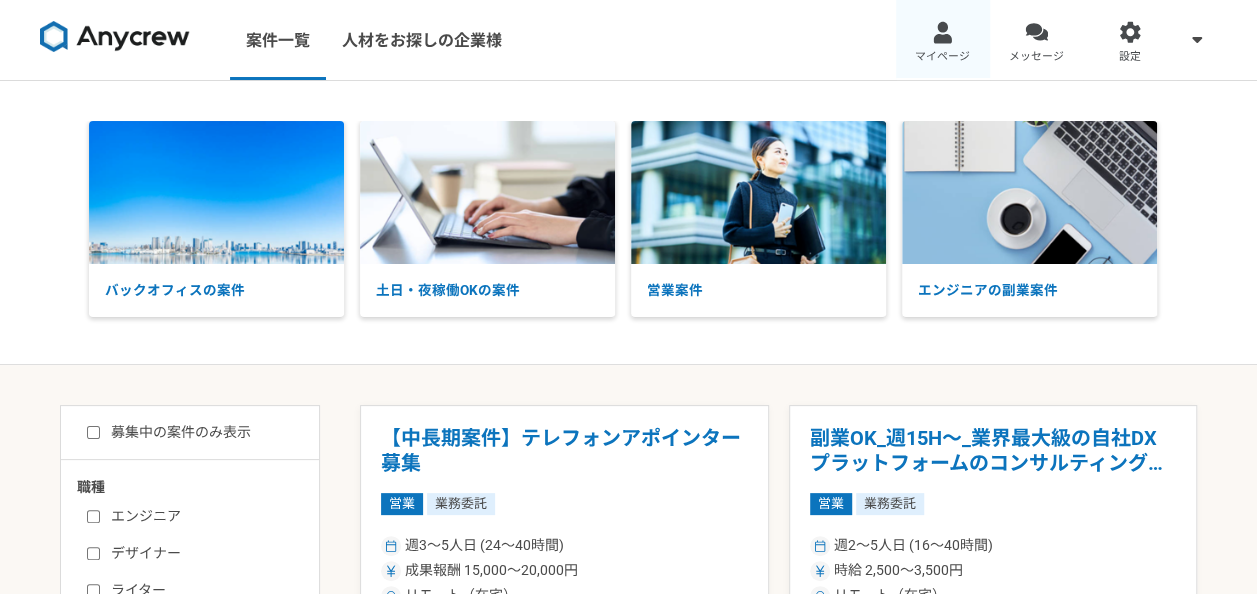 click at bounding box center [942, 32] 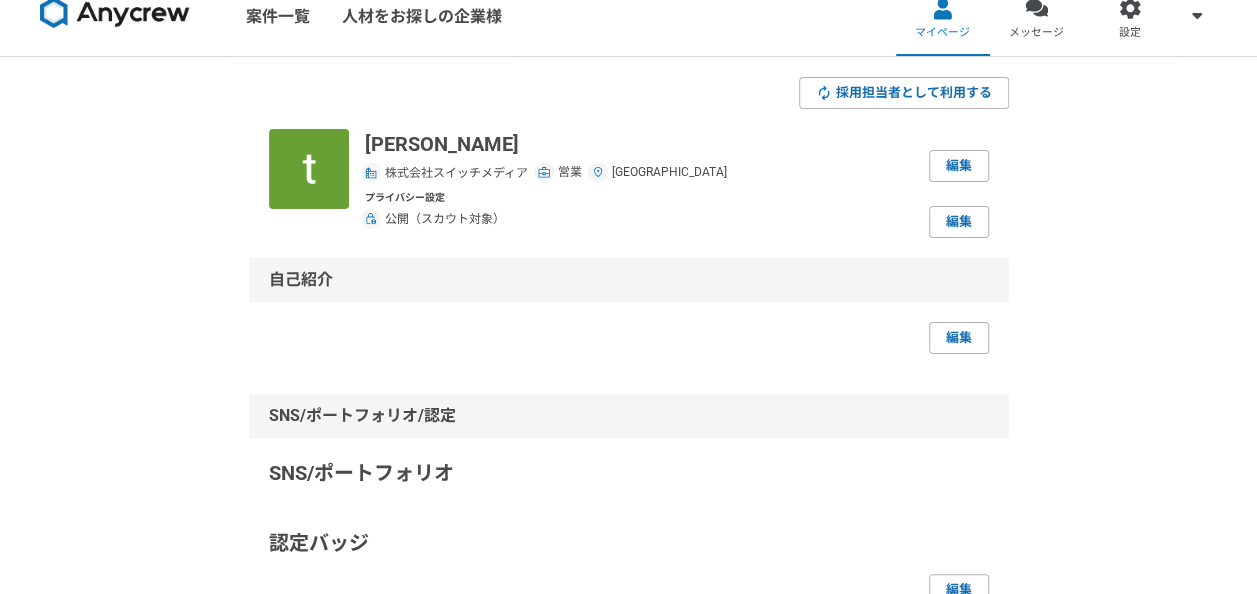 scroll, scrollTop: 0, scrollLeft: 0, axis: both 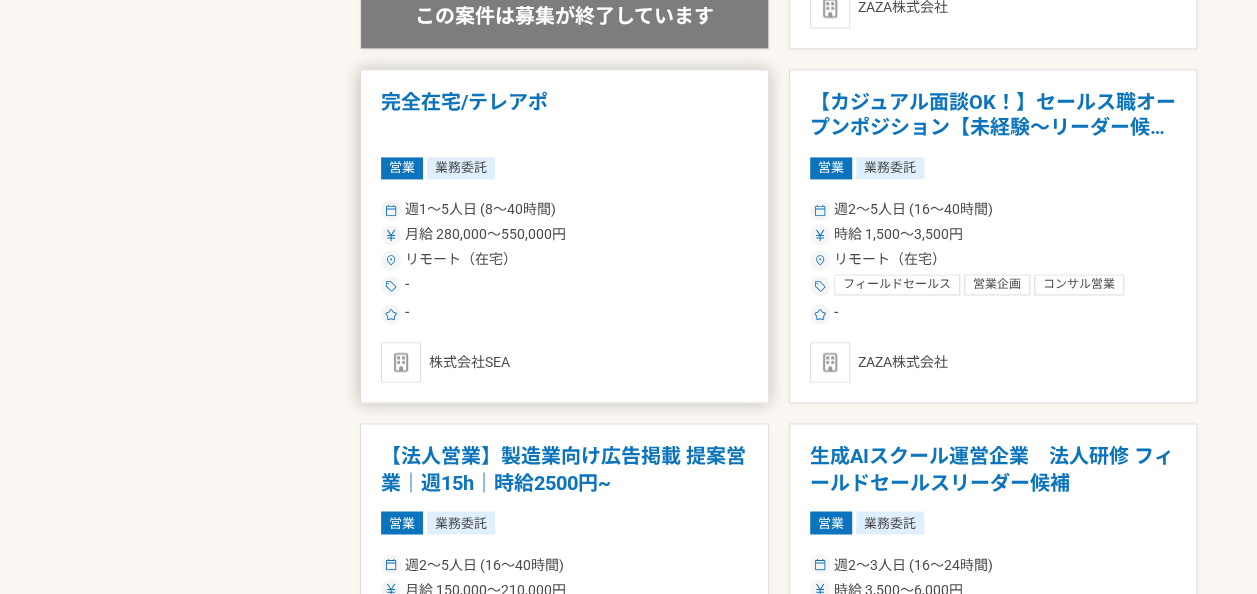 click on "完全在宅/テレアポ" at bounding box center (564, 115) 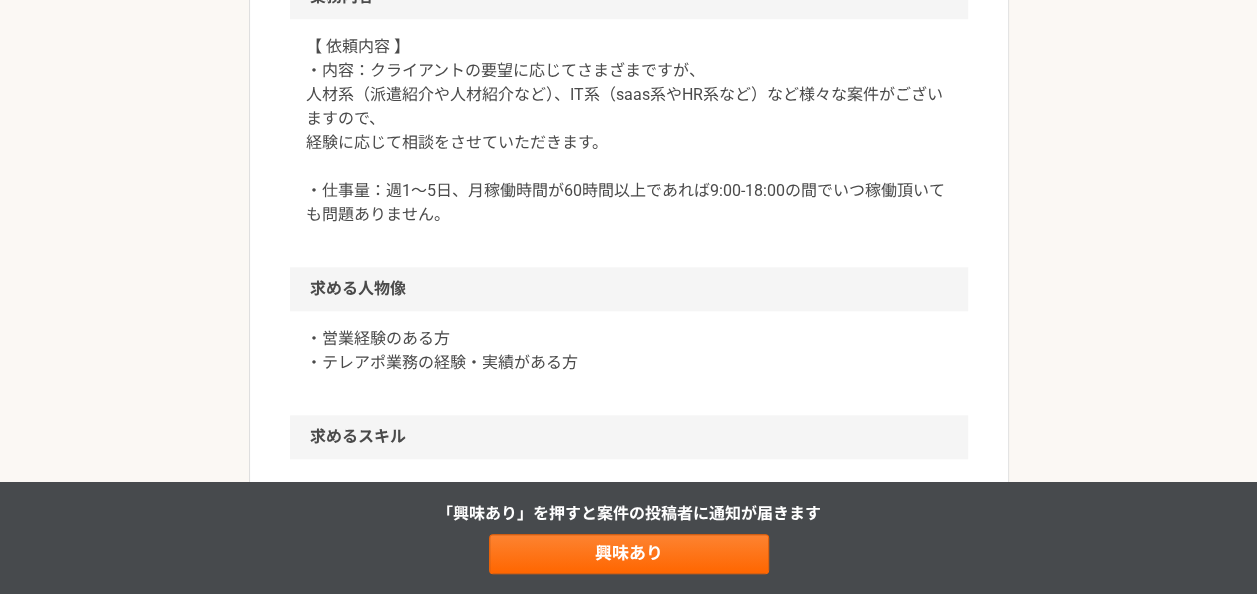 scroll, scrollTop: 900, scrollLeft: 0, axis: vertical 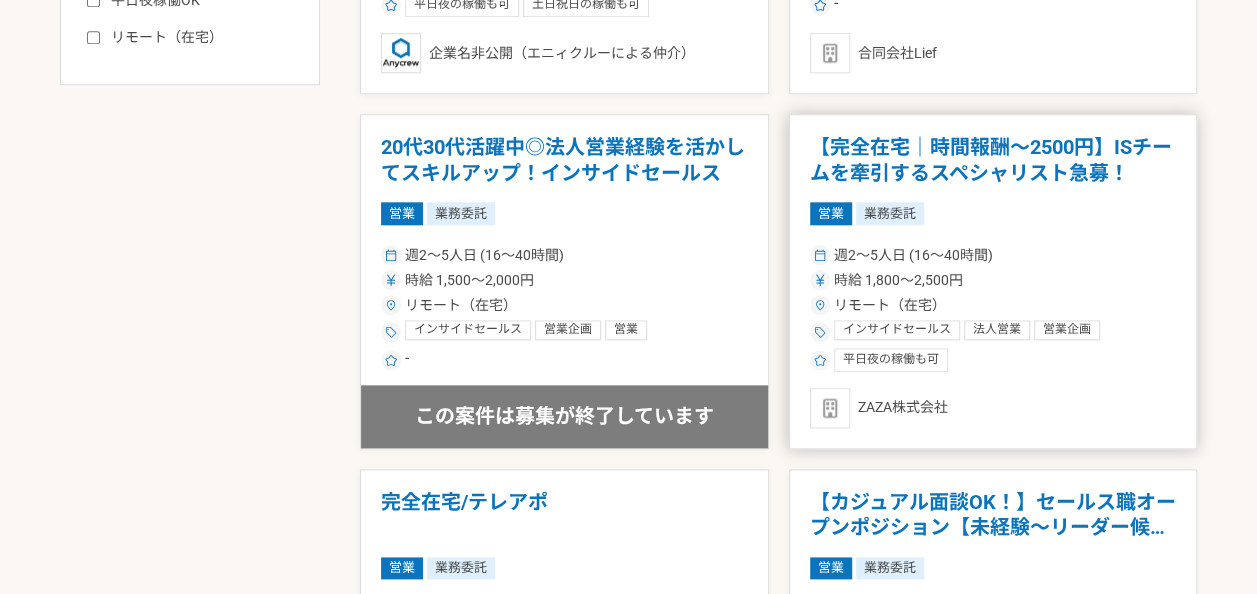 click on "【完全在宅｜時間報酬〜2500円】ISチームを牽引するスペシャリスト急募！" at bounding box center [993, 160] 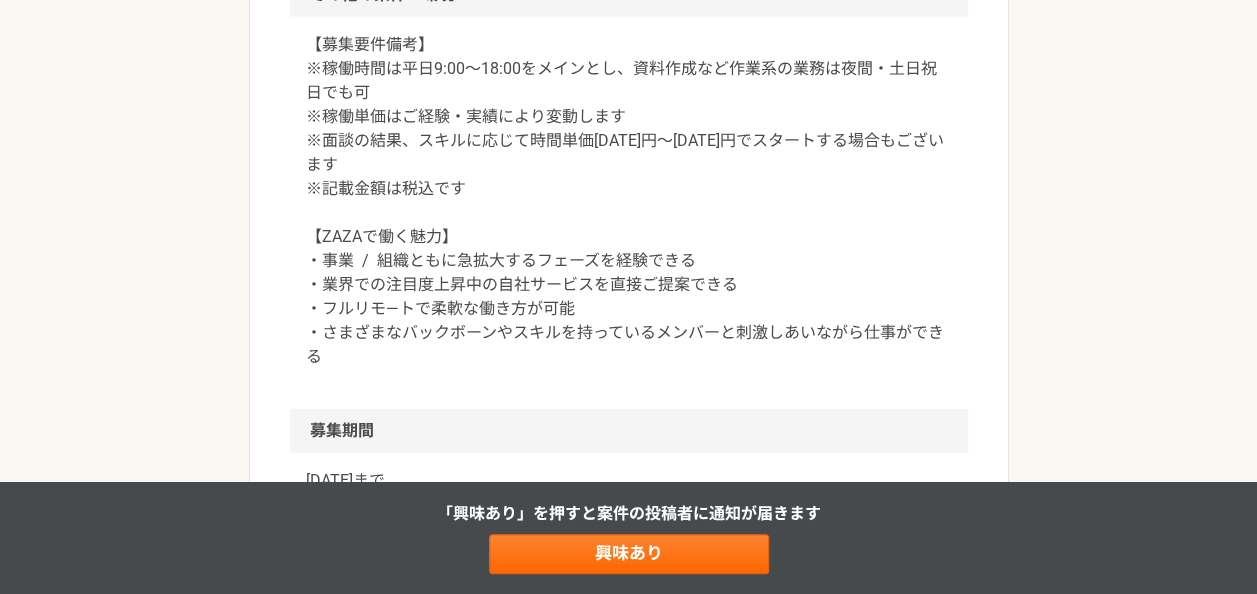 scroll, scrollTop: 2300, scrollLeft: 0, axis: vertical 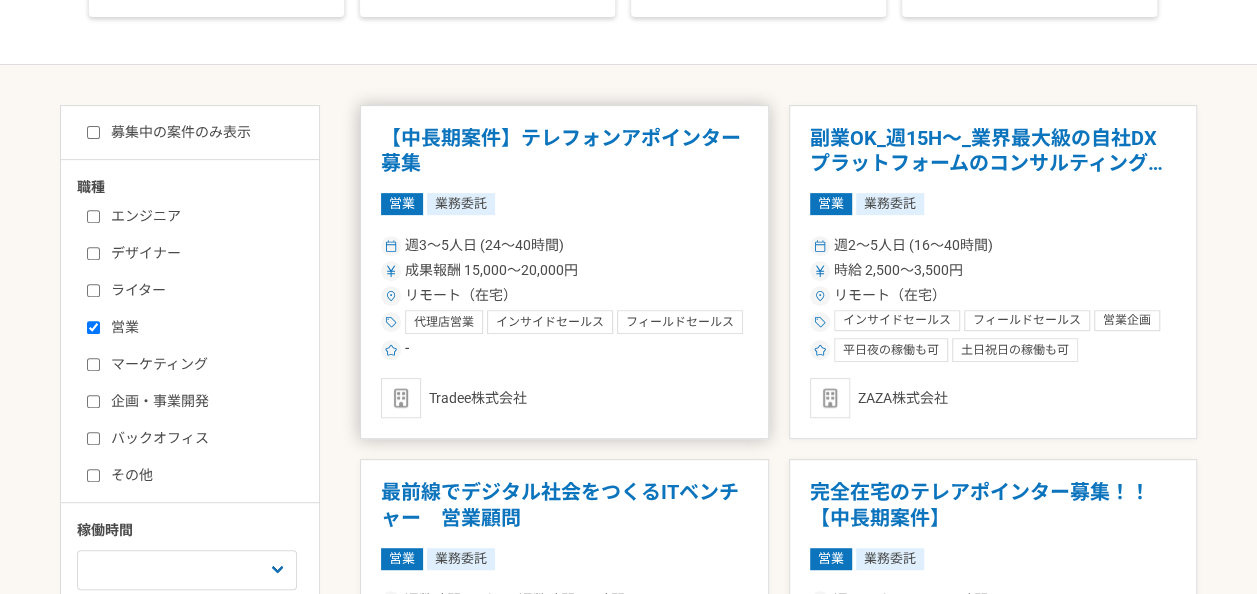 click on "【中長期案件】テレフォンアポインター募集" at bounding box center (564, 151) 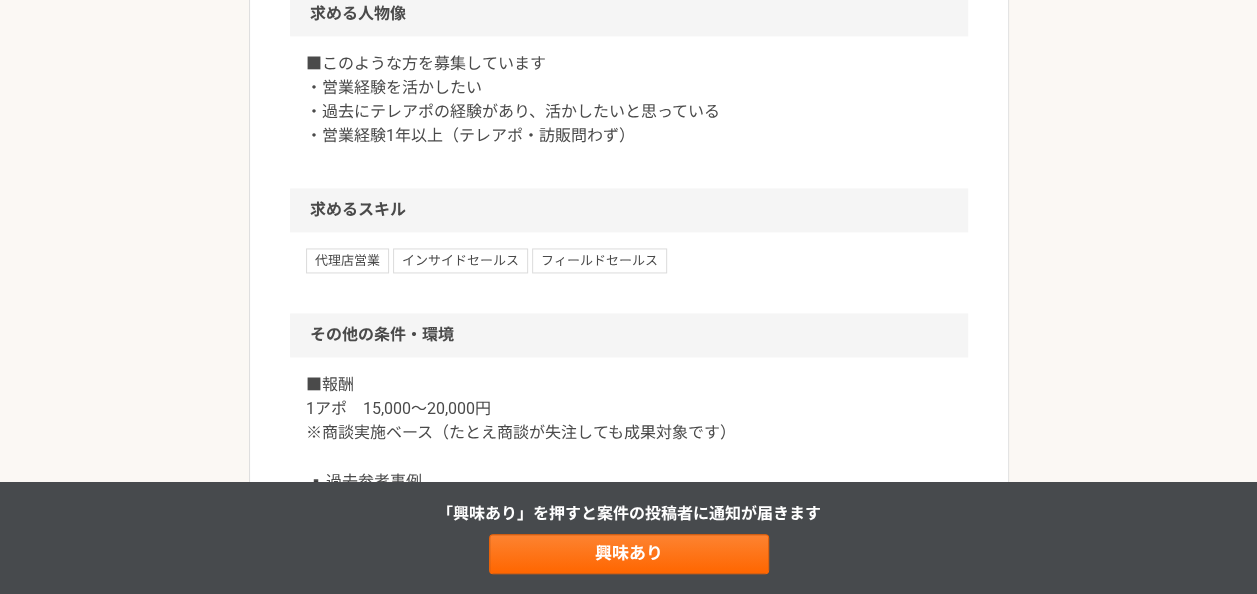 scroll, scrollTop: 1400, scrollLeft: 0, axis: vertical 